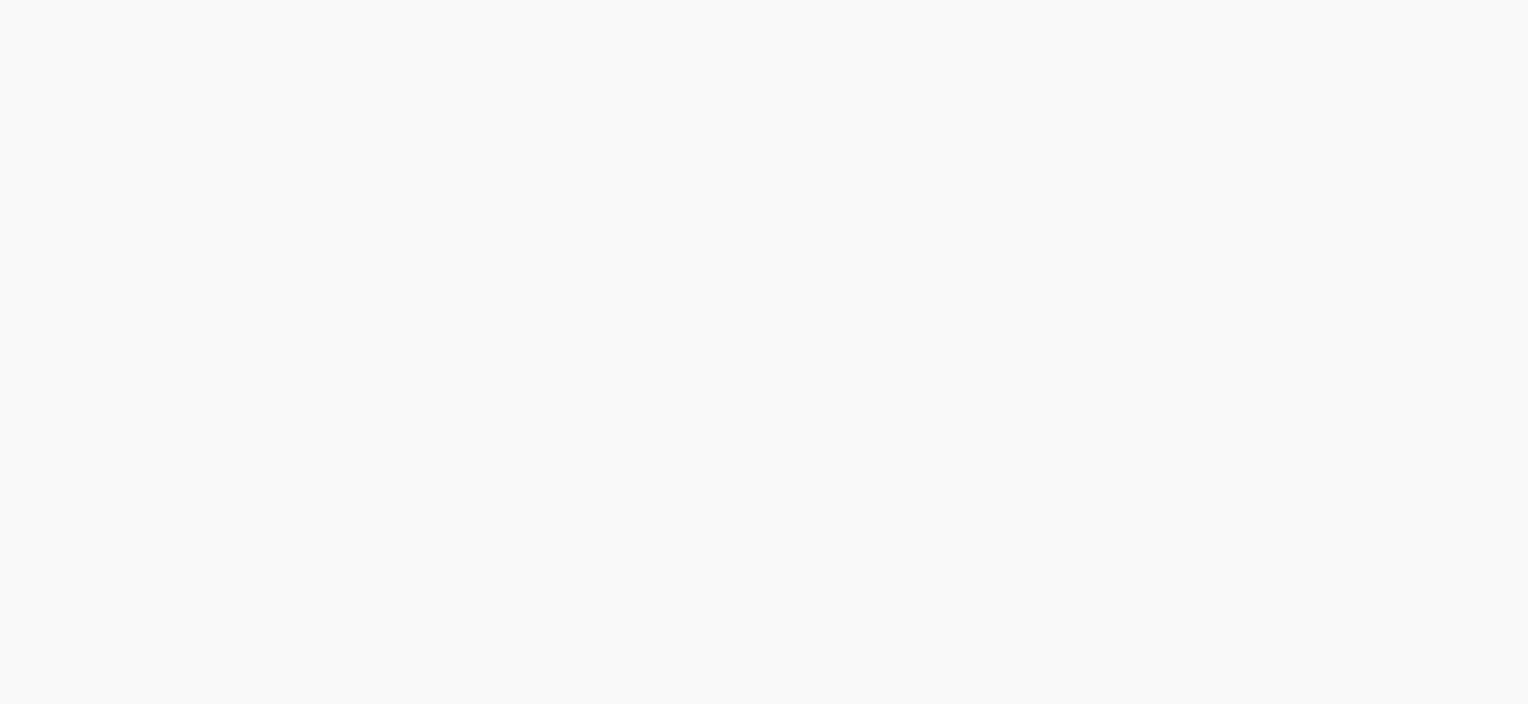 scroll, scrollTop: 0, scrollLeft: 0, axis: both 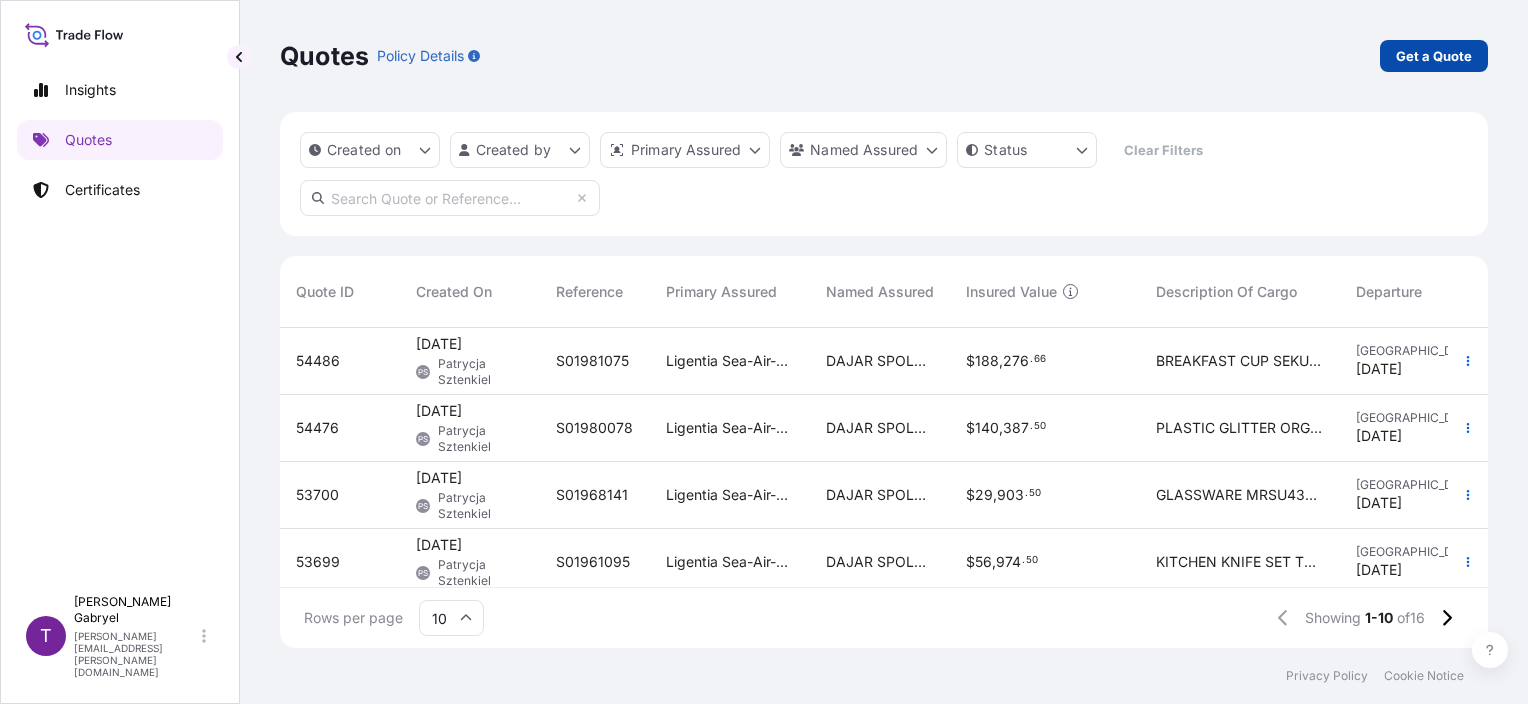 click on "Get a Quote" at bounding box center (1434, 56) 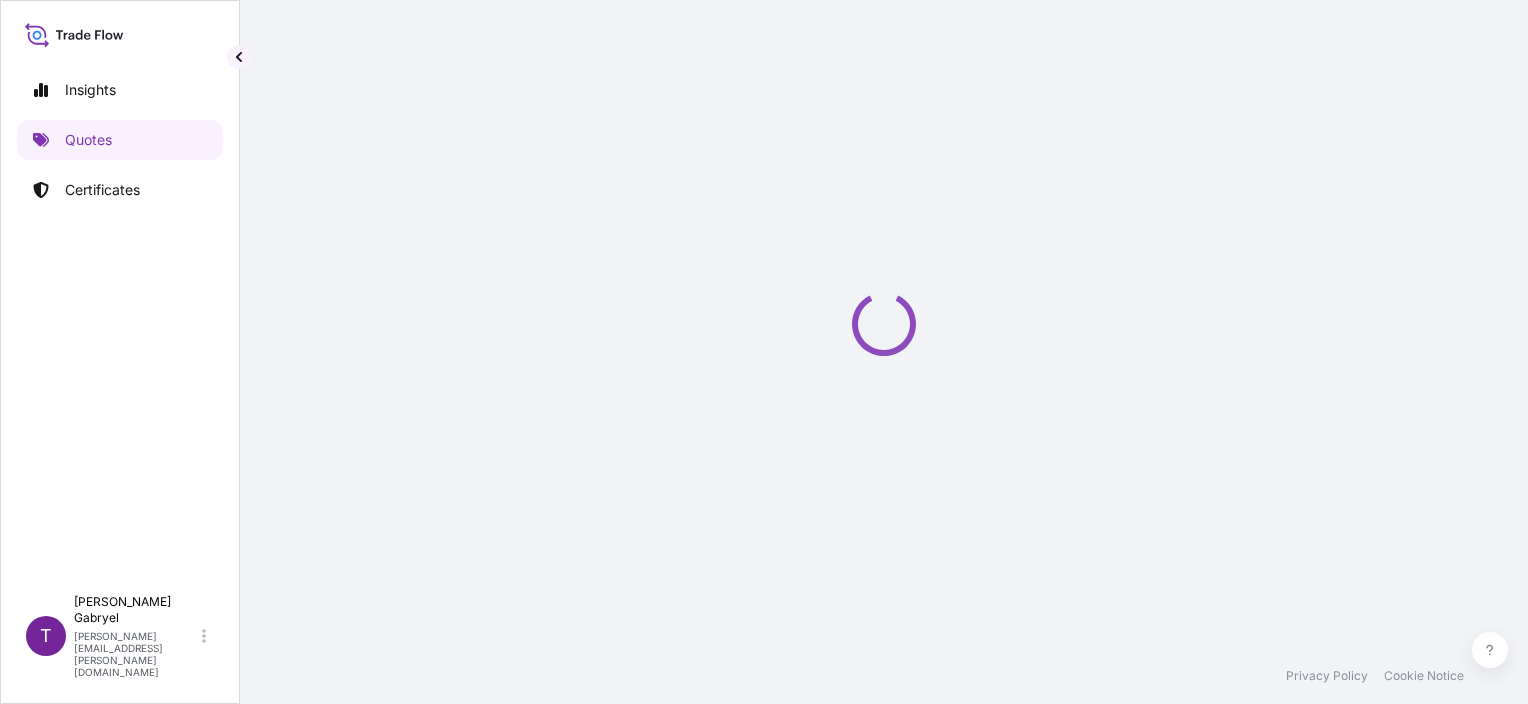 select on "Sea" 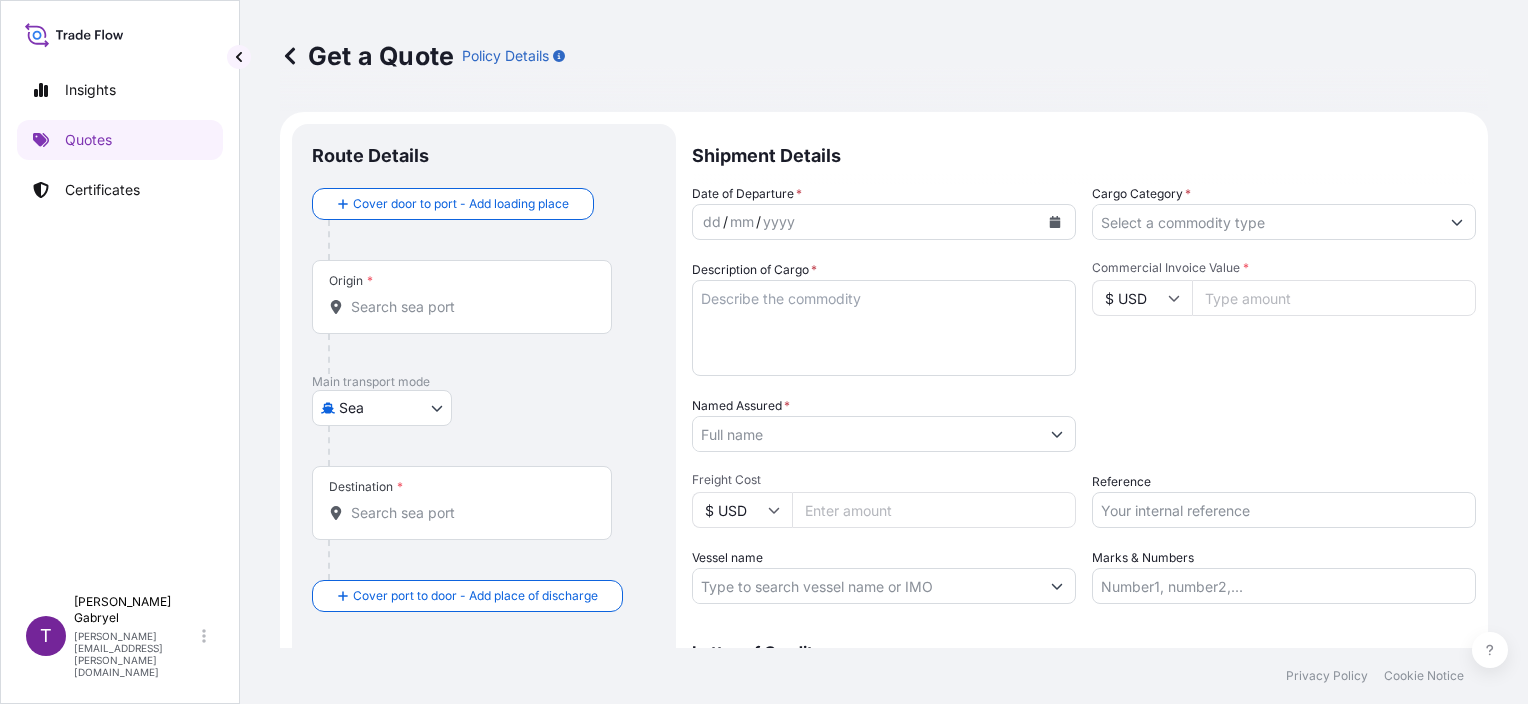 scroll, scrollTop: 32, scrollLeft: 0, axis: vertical 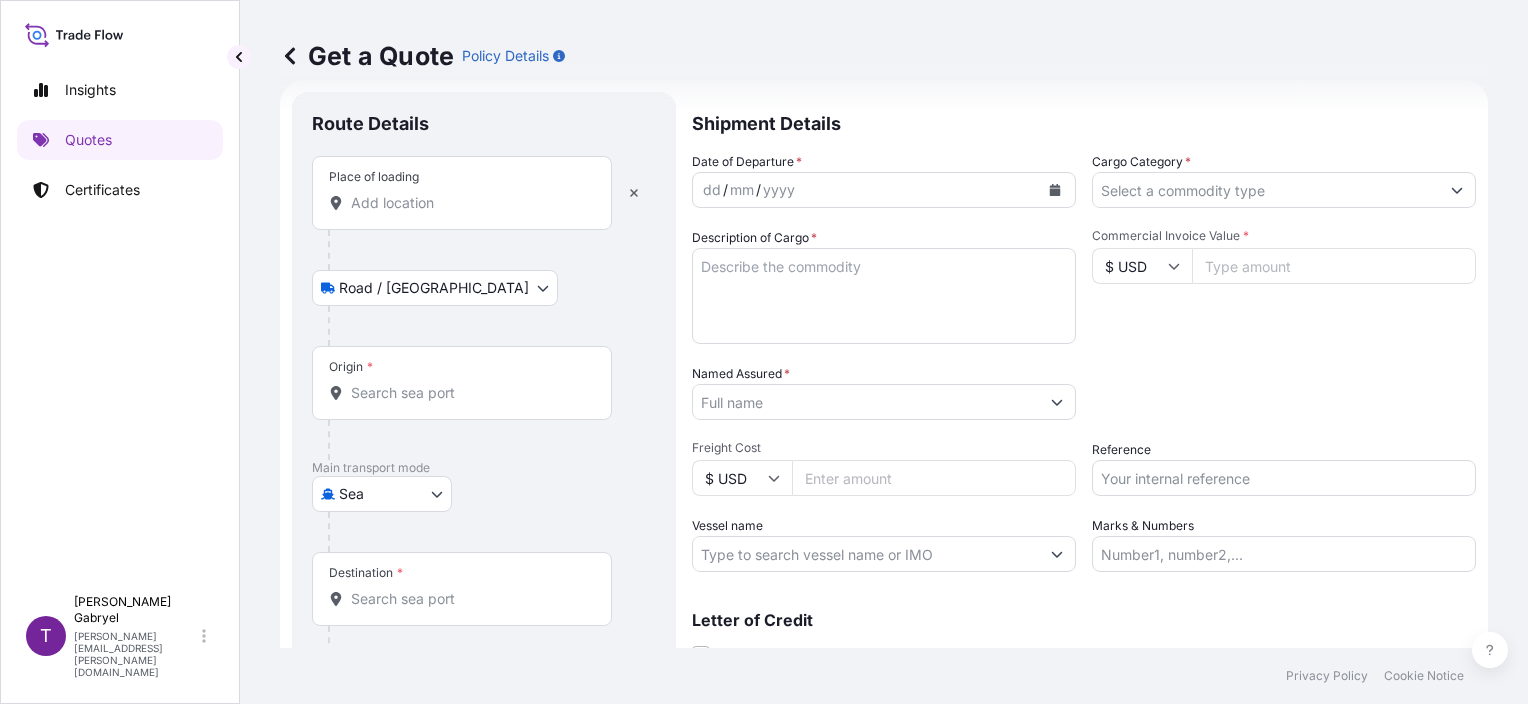 click on "Place of loading" at bounding box center (469, 203) 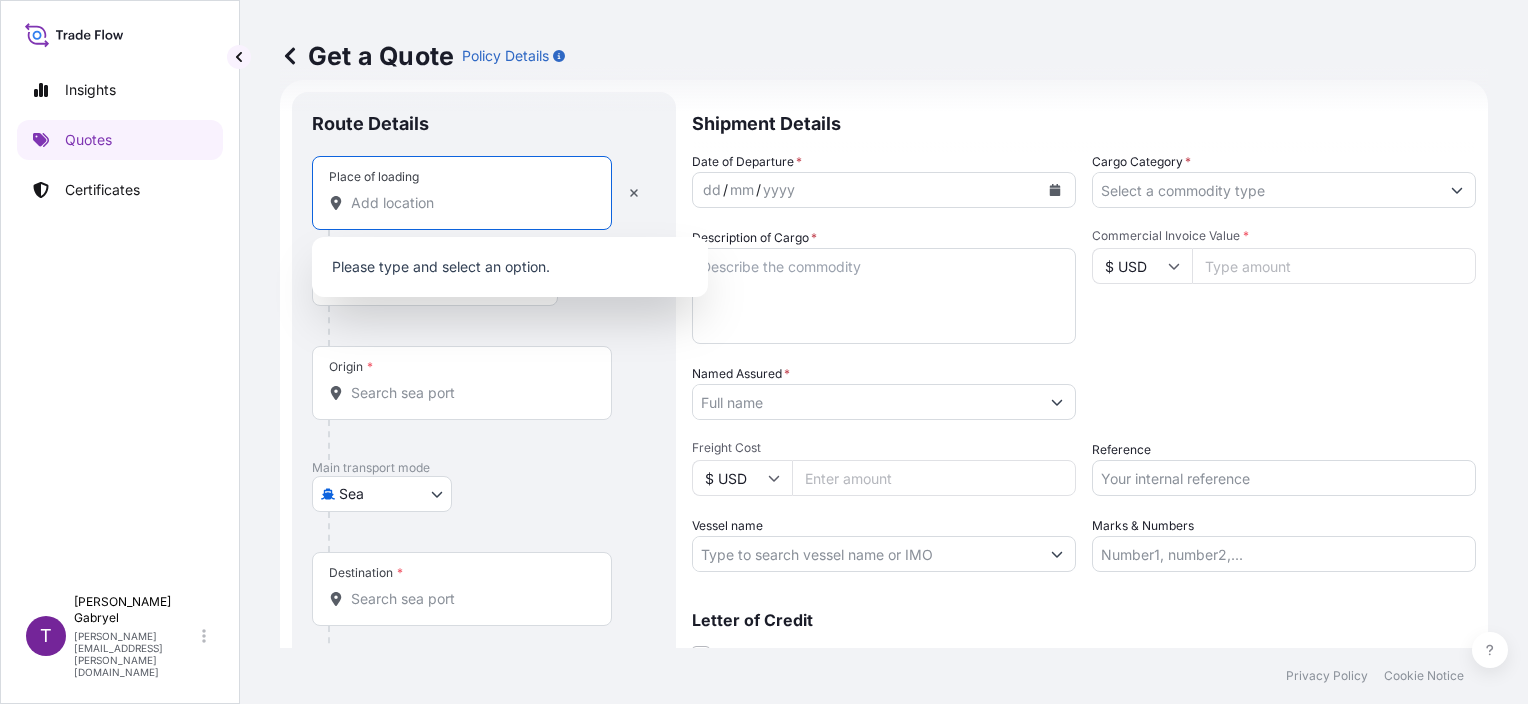 paste on "STALOWA WOLA" 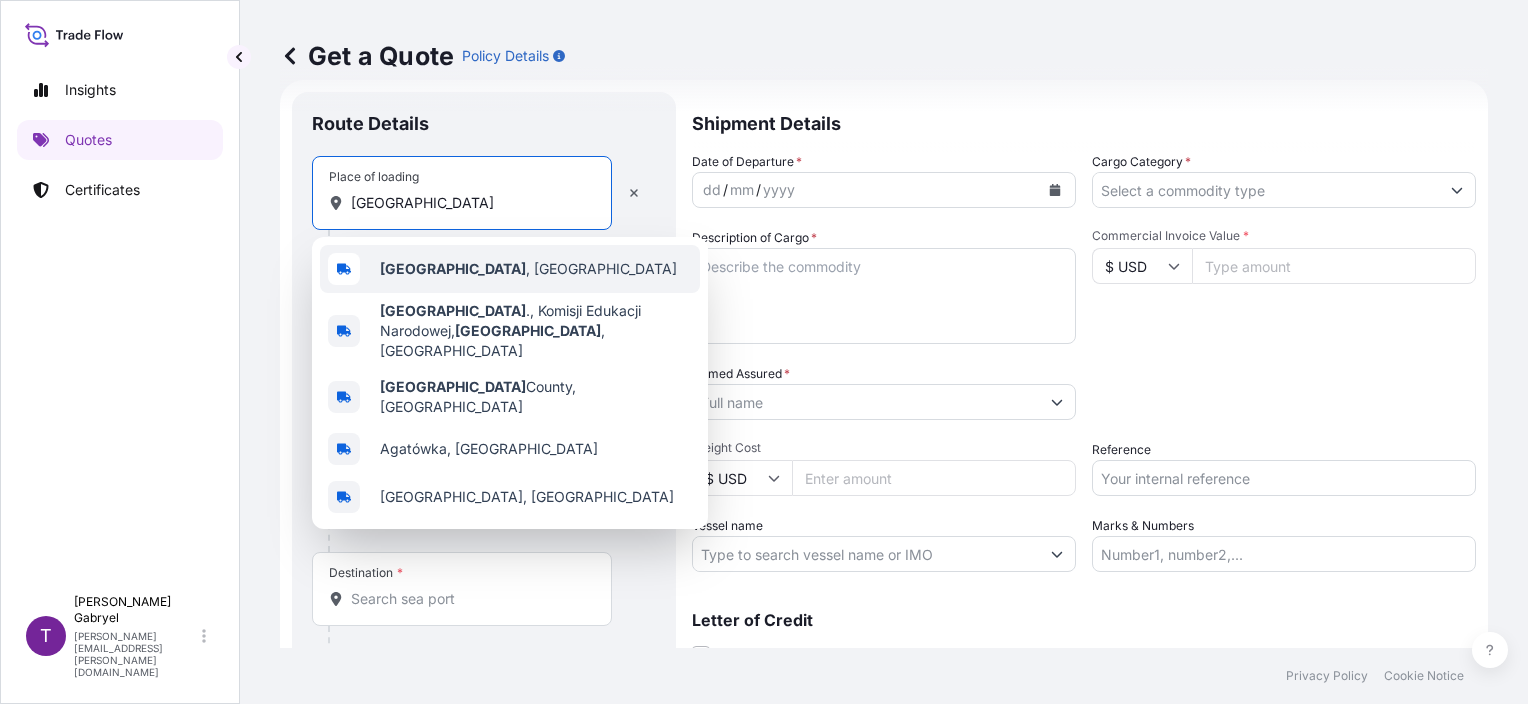 click on "Stalowa Wola , Poland" at bounding box center (528, 269) 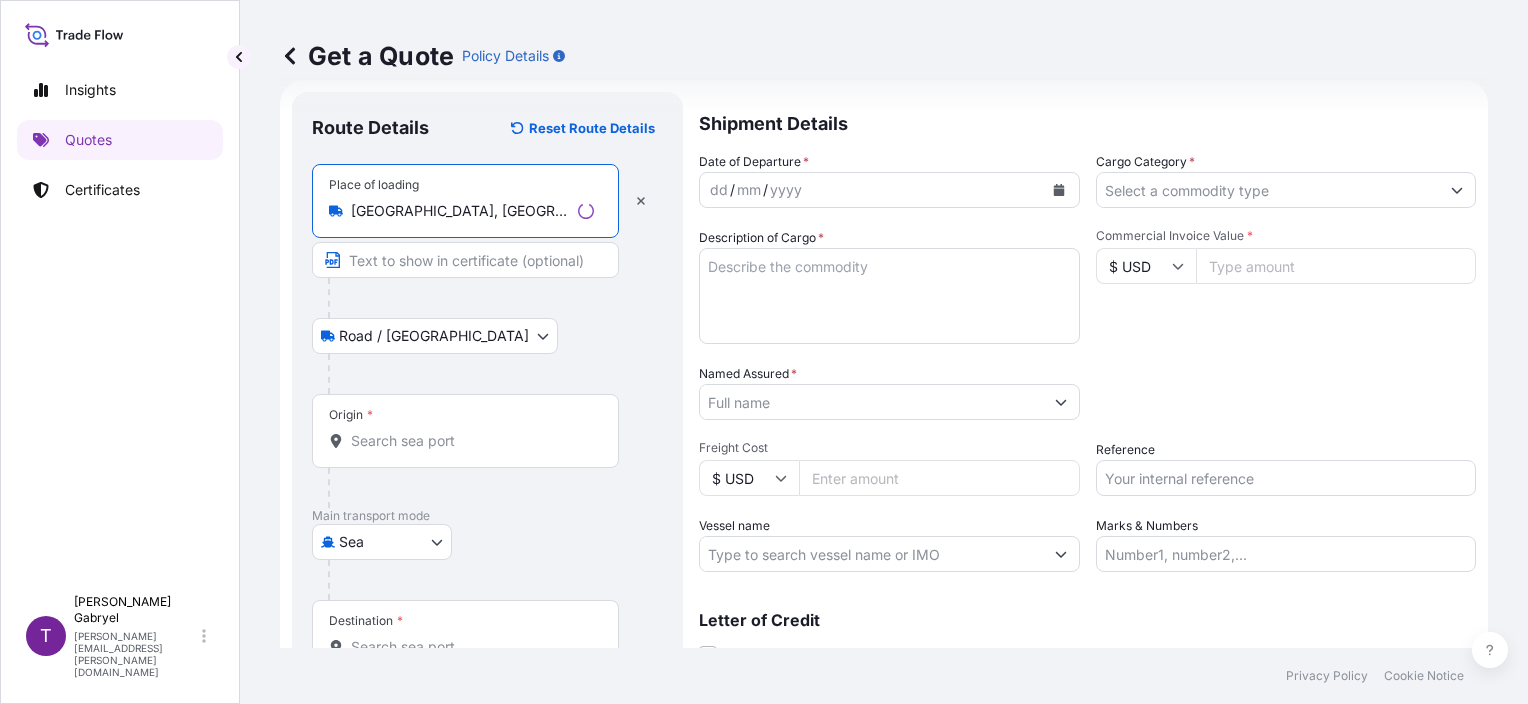 type on "Stalowa Wola, Poland" 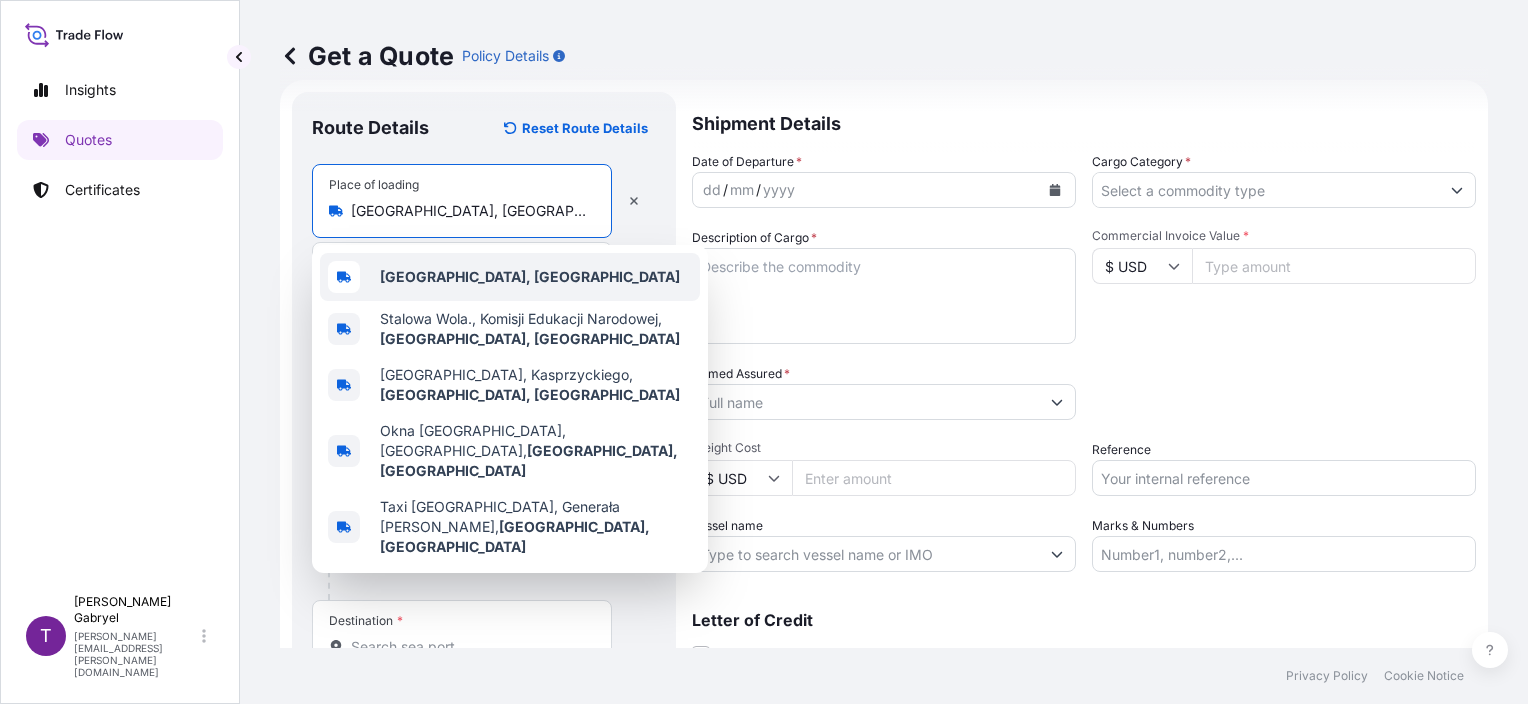 click on "Stalowa Wola, Poland" at bounding box center [530, 276] 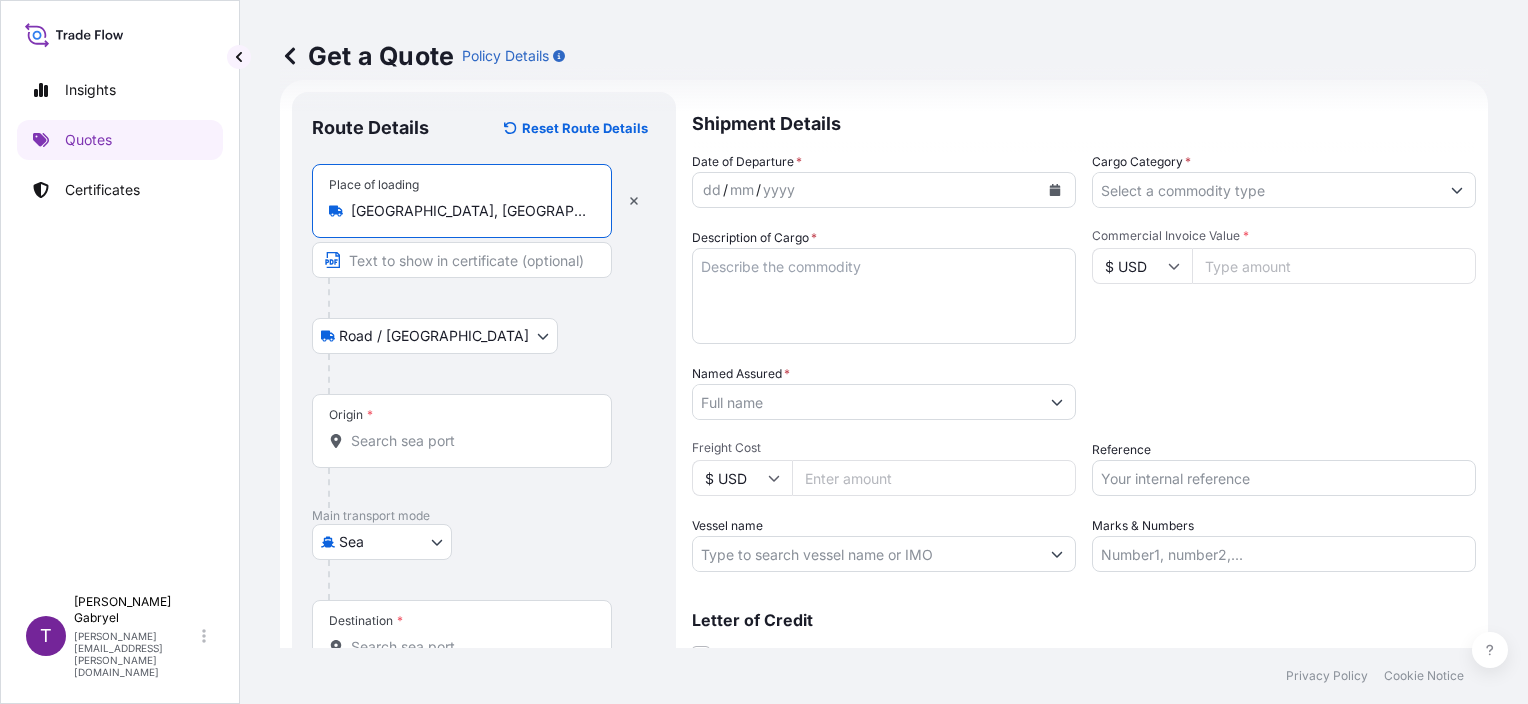click on "Origin *" at bounding box center [462, 431] 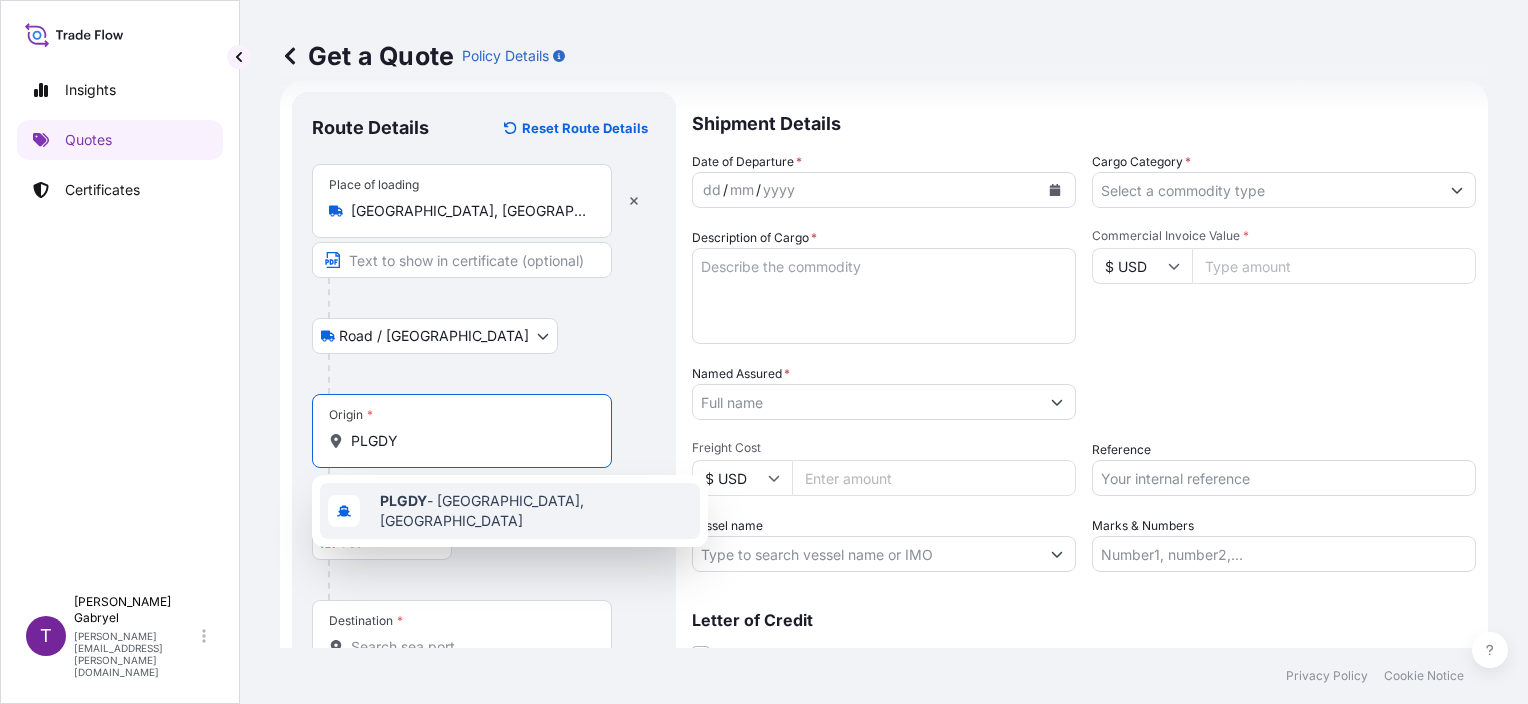 click on "PLGDY  - Gdynia, Poland" at bounding box center [536, 511] 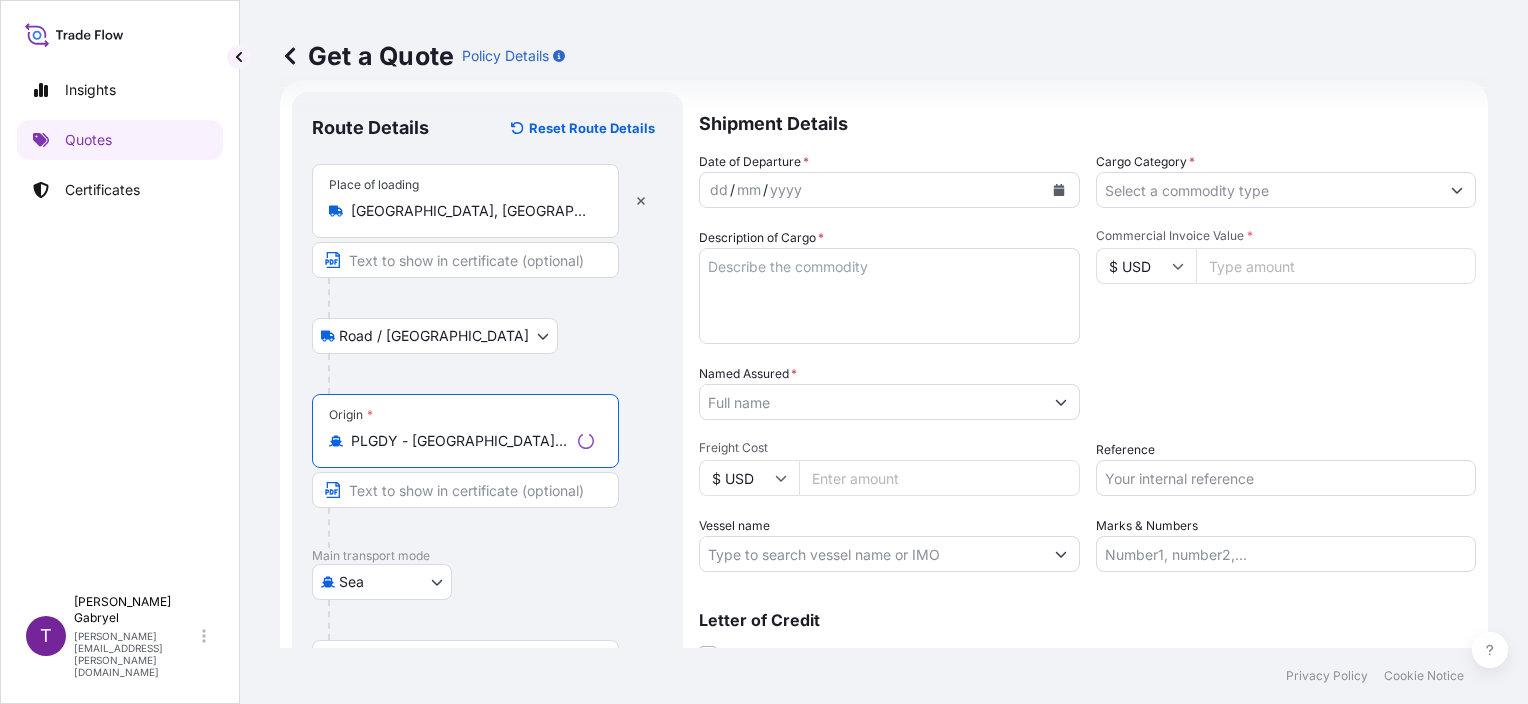 type on "PLGDY - Gdynia, Poland" 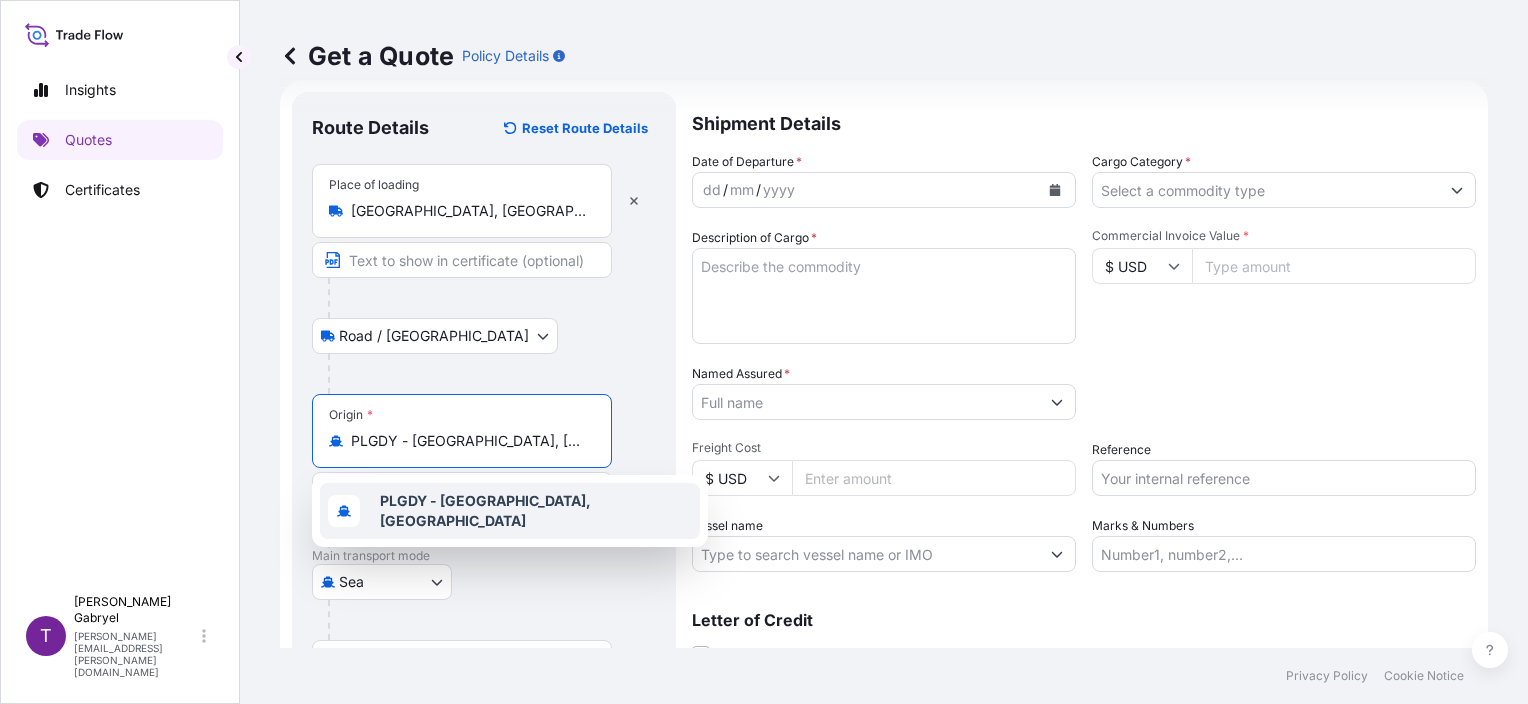 click on "PLGDY - Gdynia, Poland" at bounding box center (485, 510) 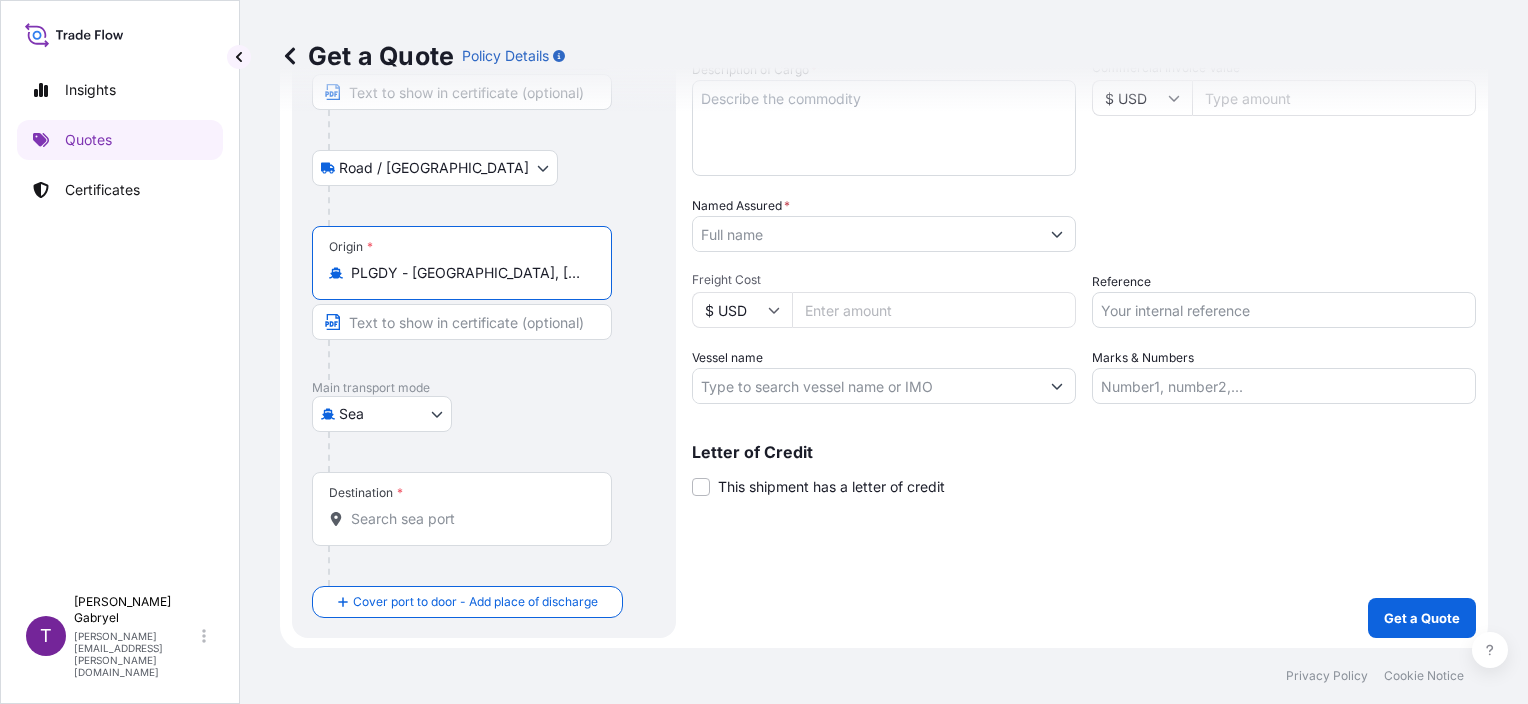 scroll, scrollTop: 200, scrollLeft: 0, axis: vertical 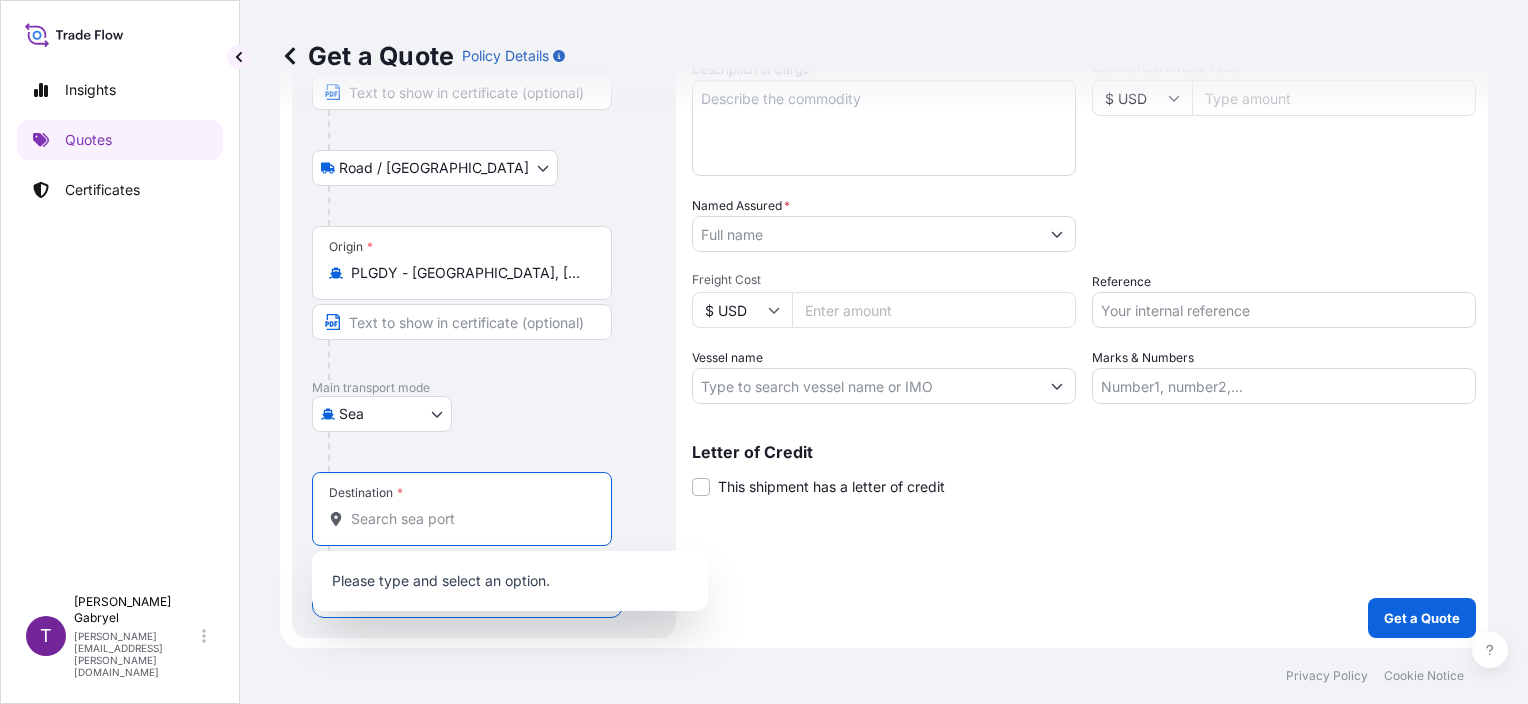 paste on "Walvis bay" 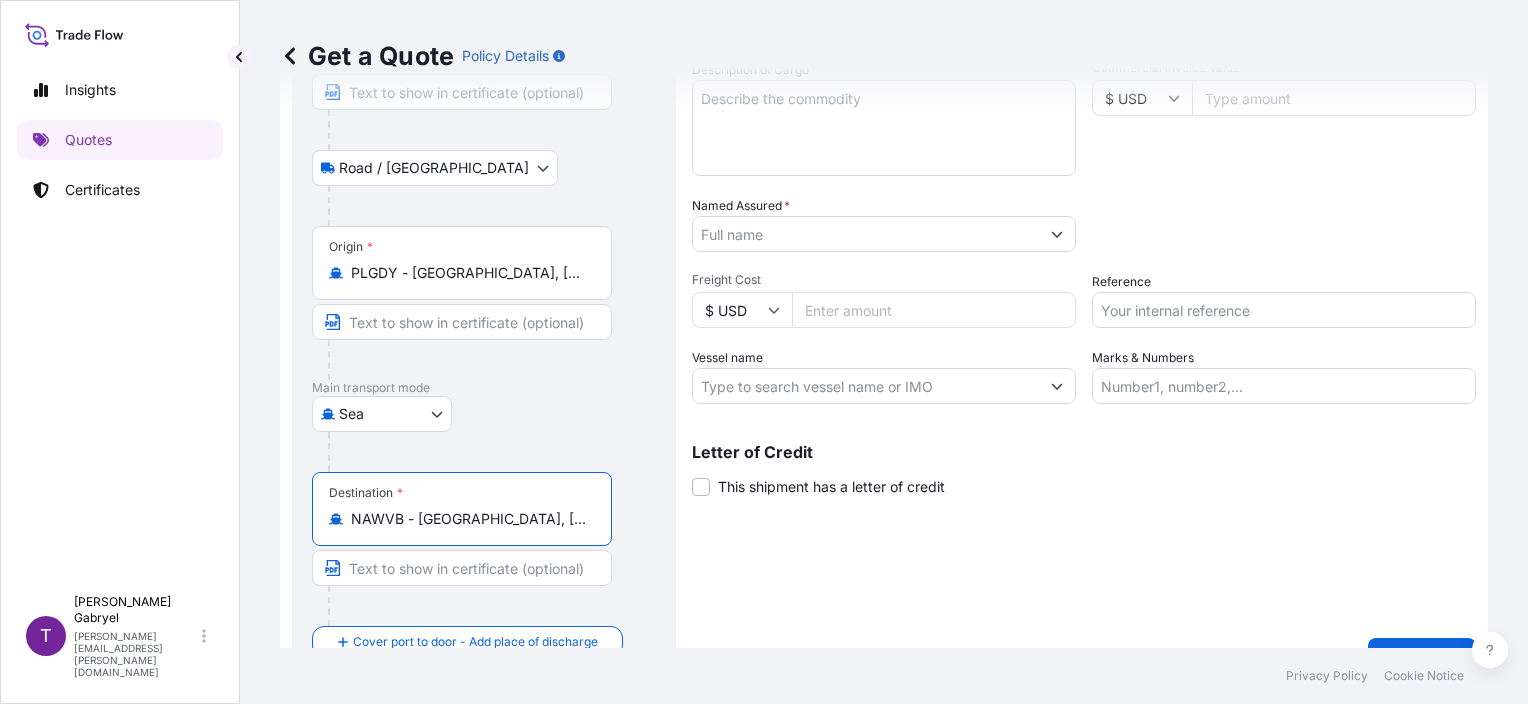 type on "NAWVB - Walvis Bay, Namibia" 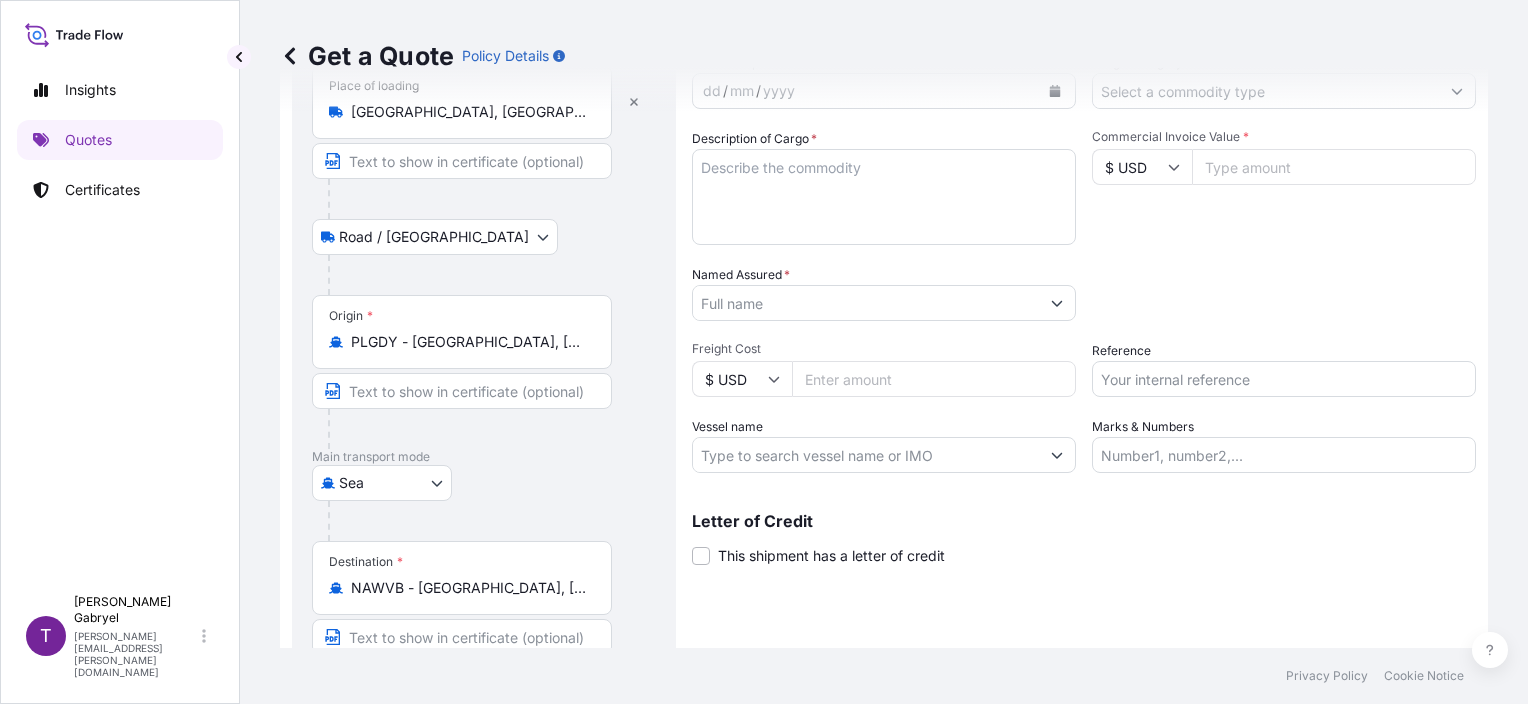 scroll, scrollTop: 0, scrollLeft: 0, axis: both 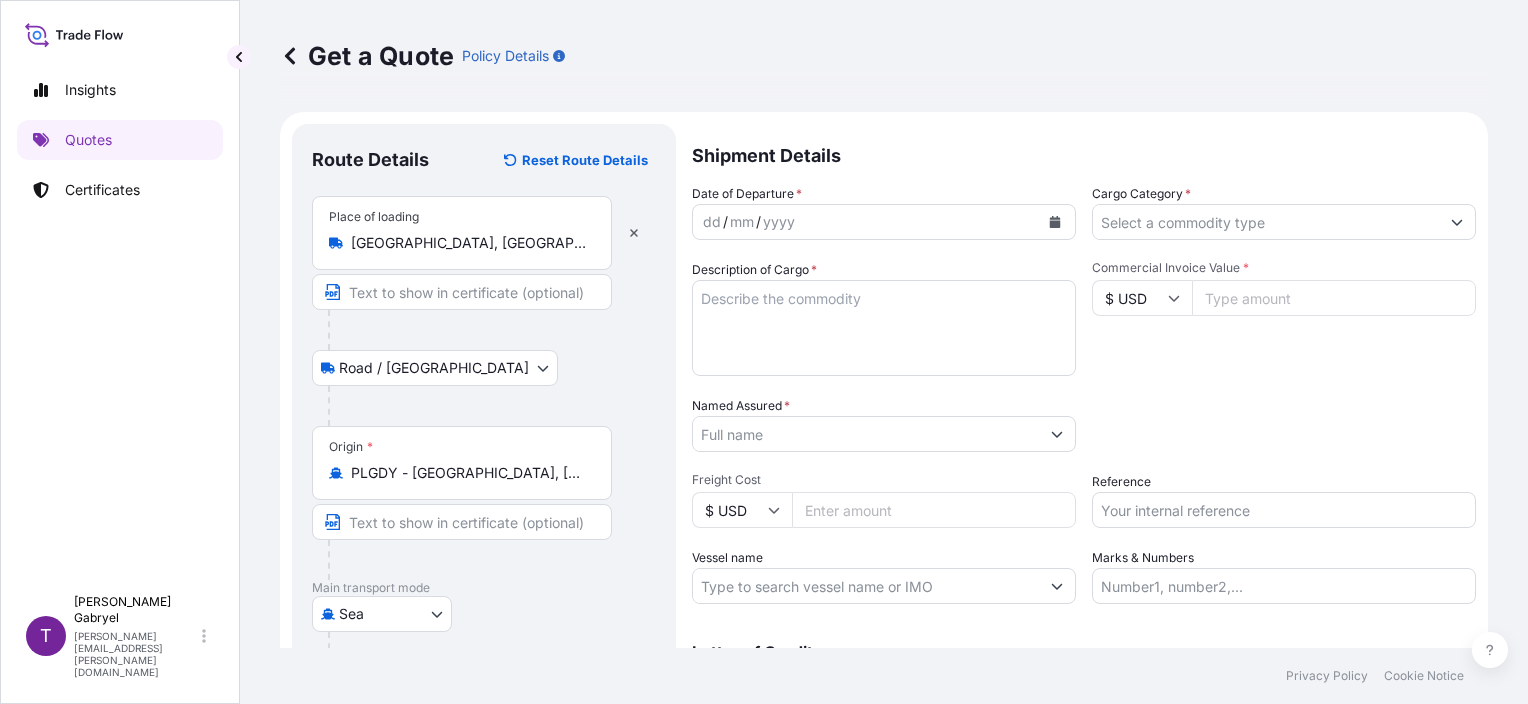 click at bounding box center [1055, 222] 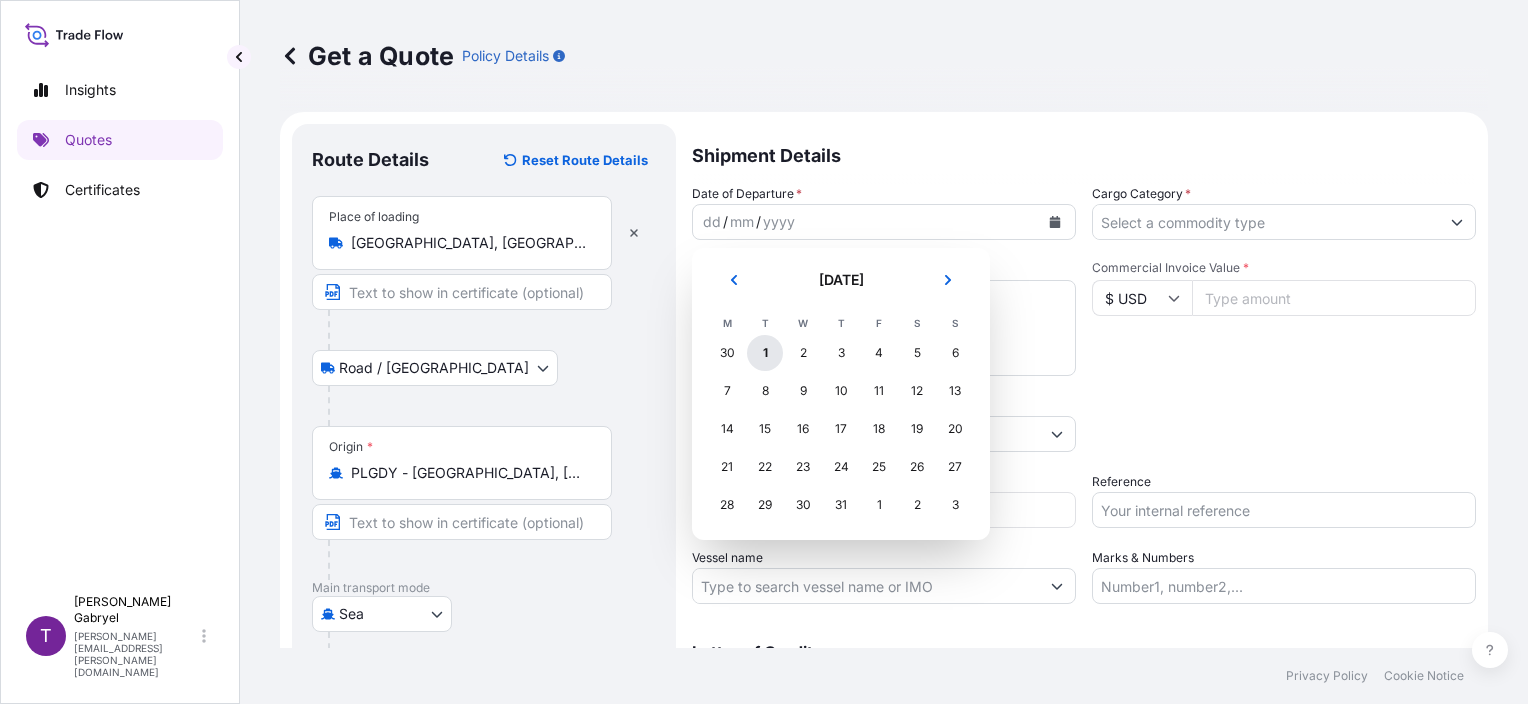 click on "1" at bounding box center (765, 353) 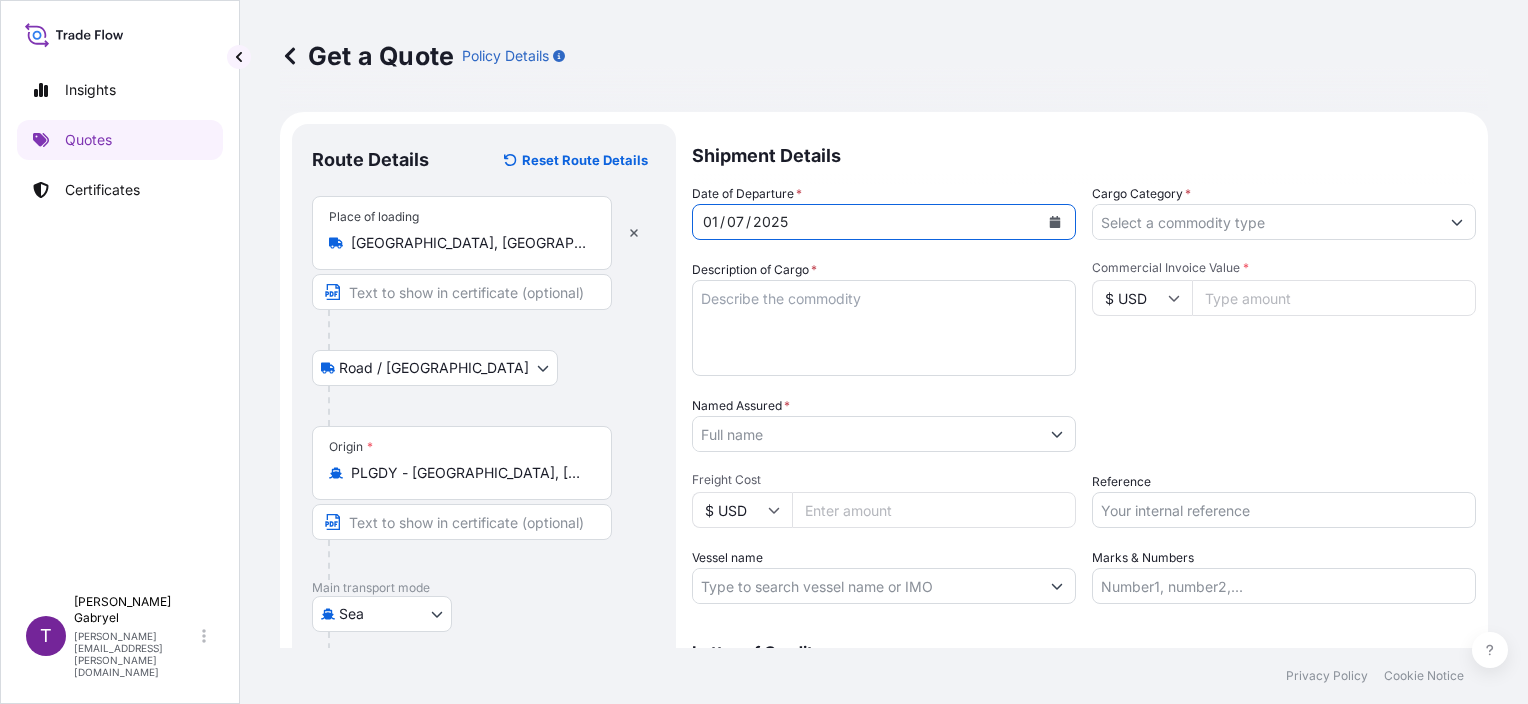 click at bounding box center (1284, 222) 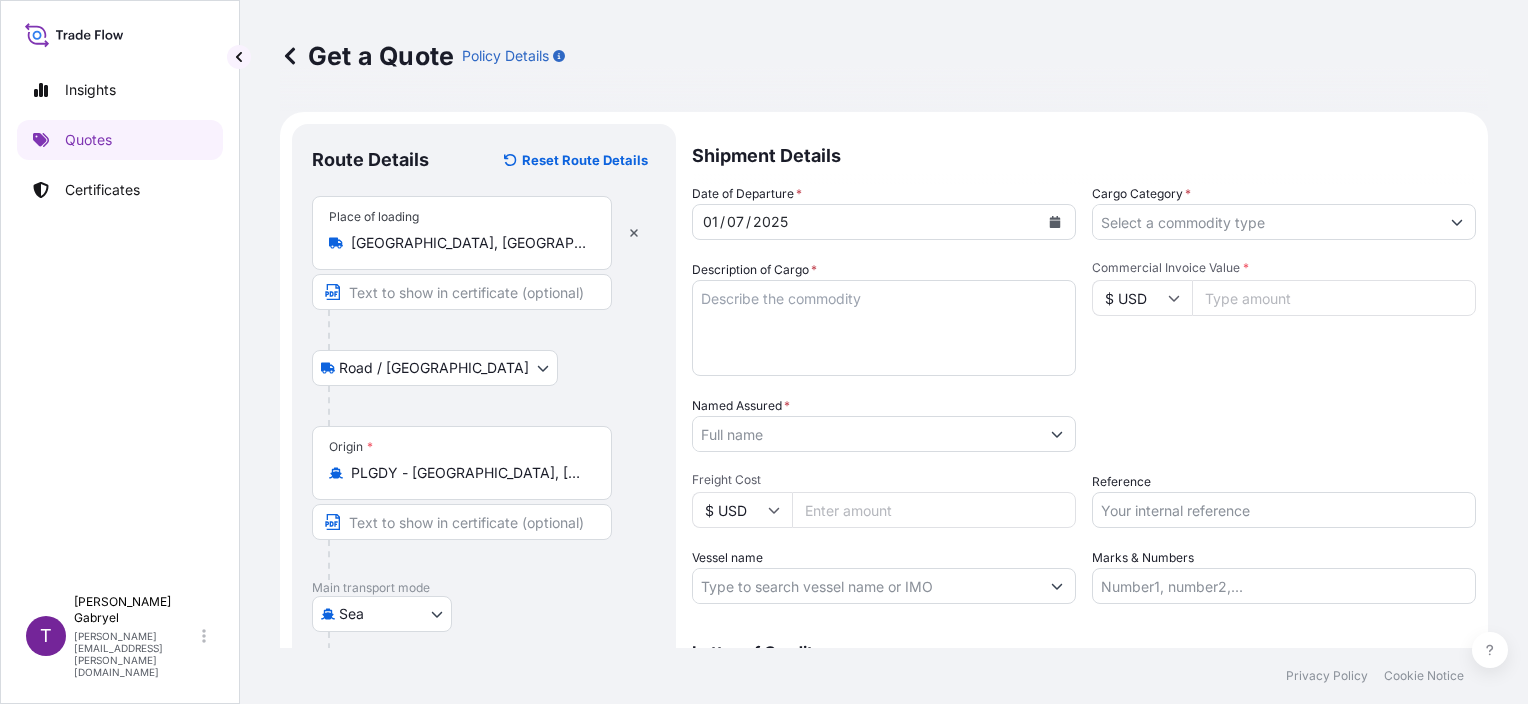 click on "Cargo Category *" at bounding box center [1266, 222] 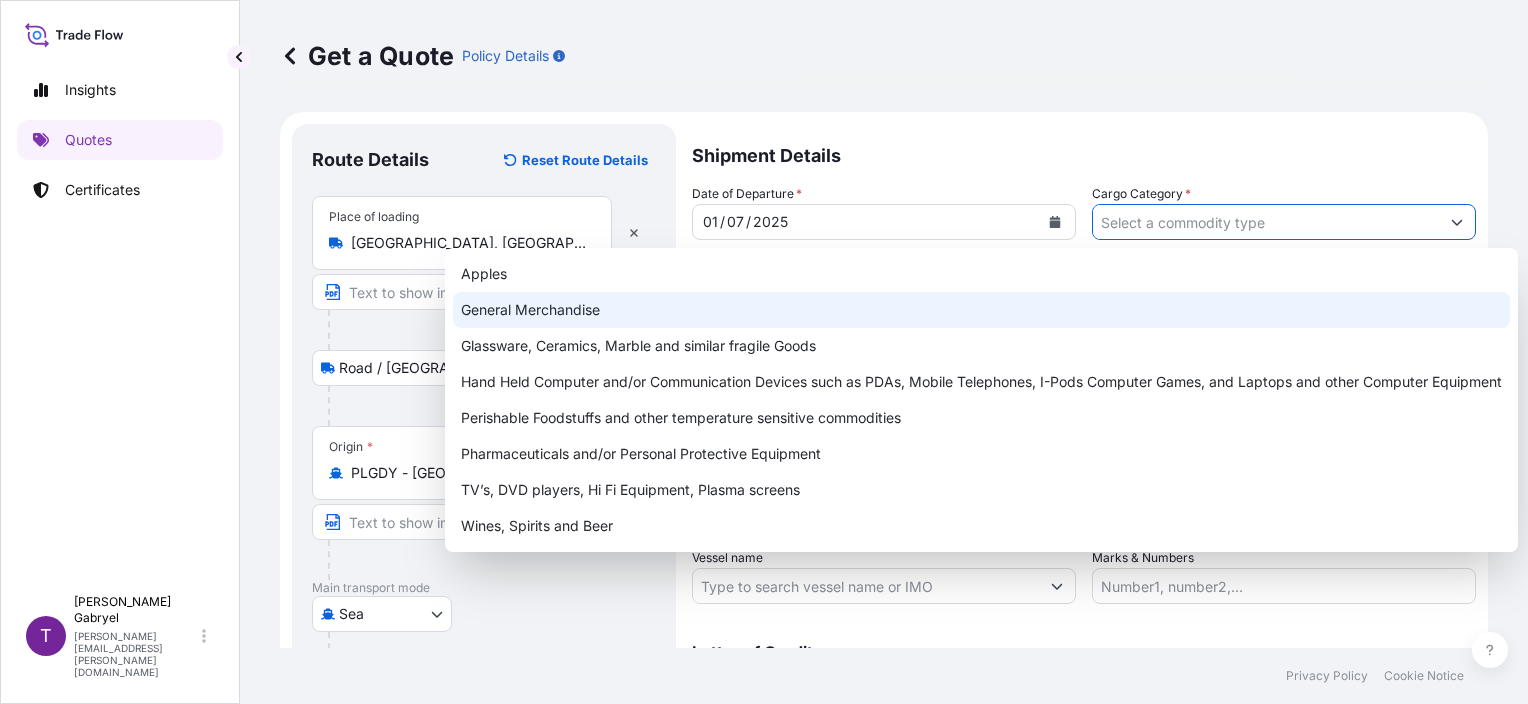 click on "General Merchandise" at bounding box center [981, 310] 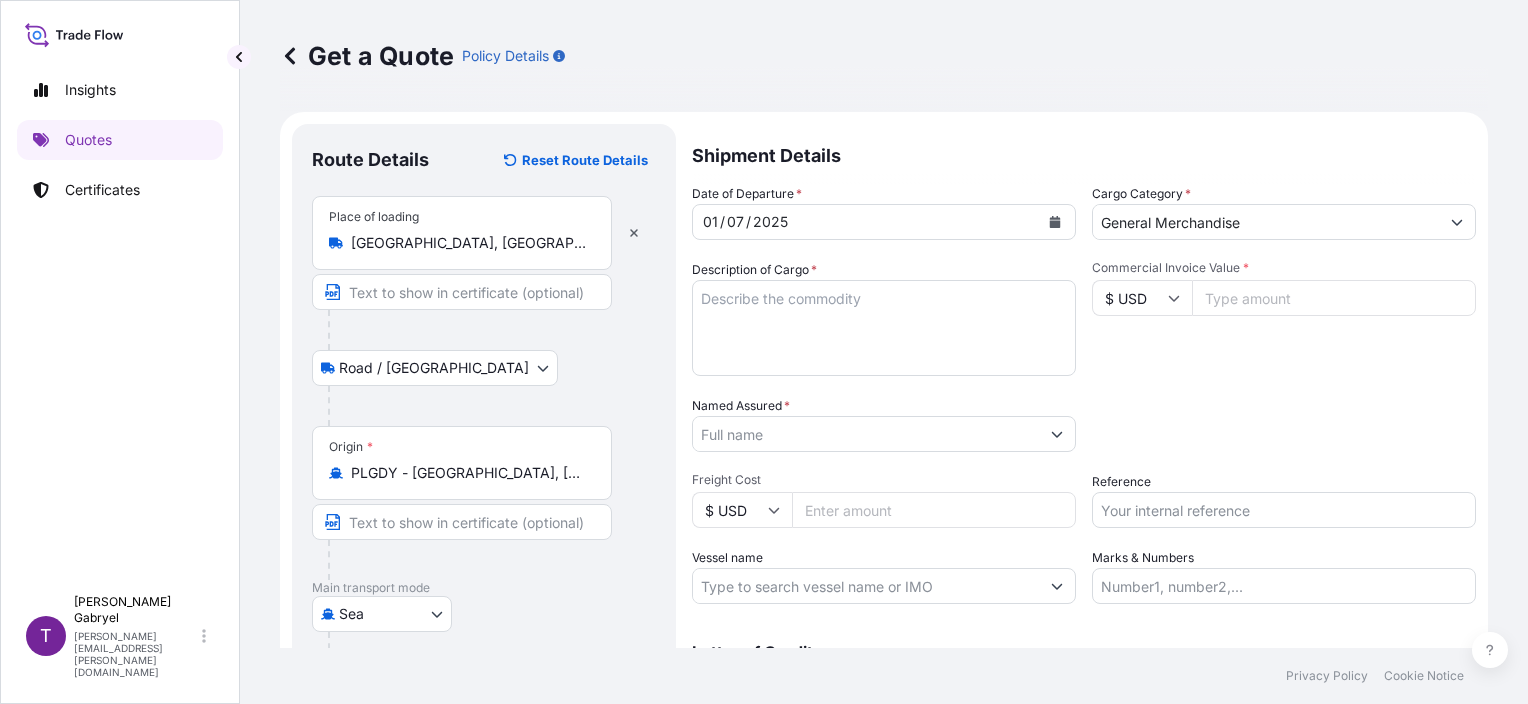 scroll, scrollTop: 100, scrollLeft: 0, axis: vertical 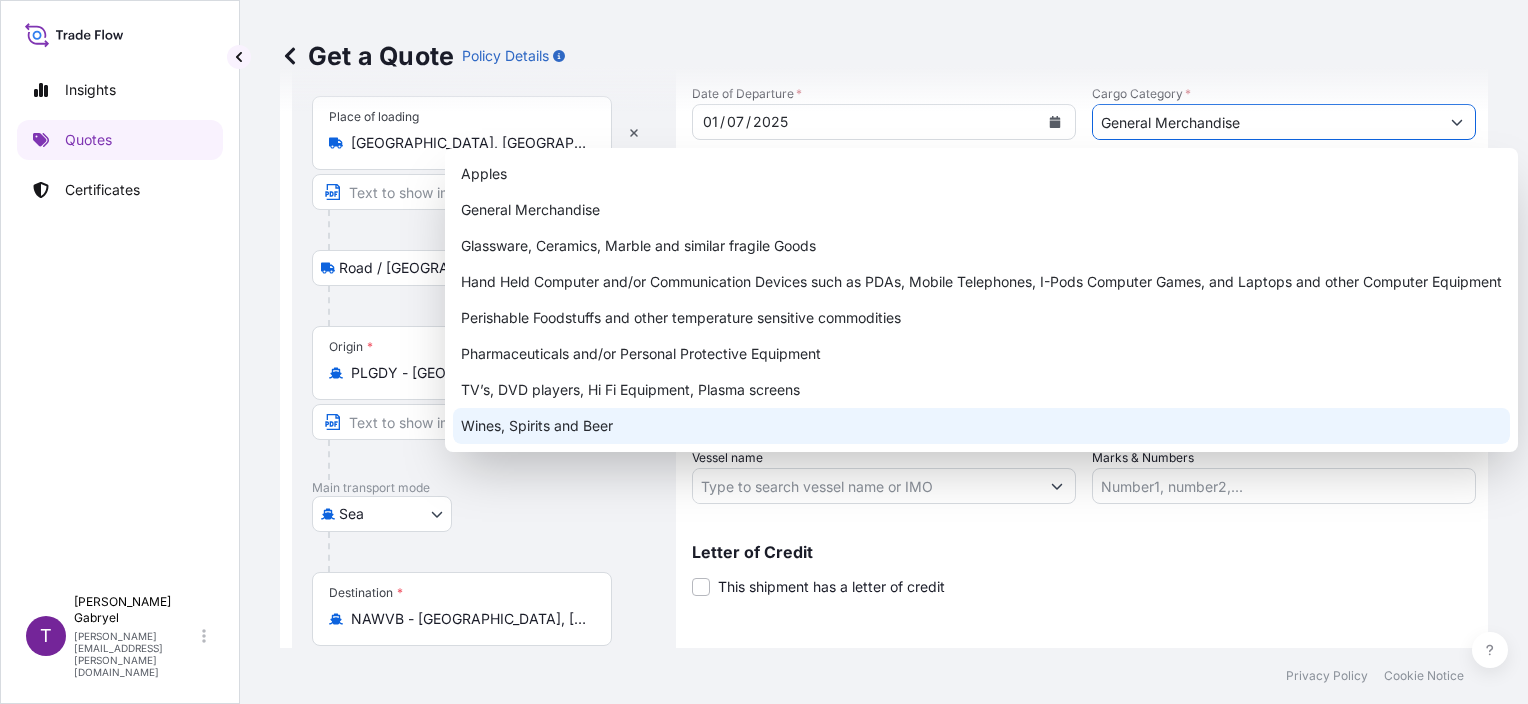 click on "Vessel name" at bounding box center (866, 486) 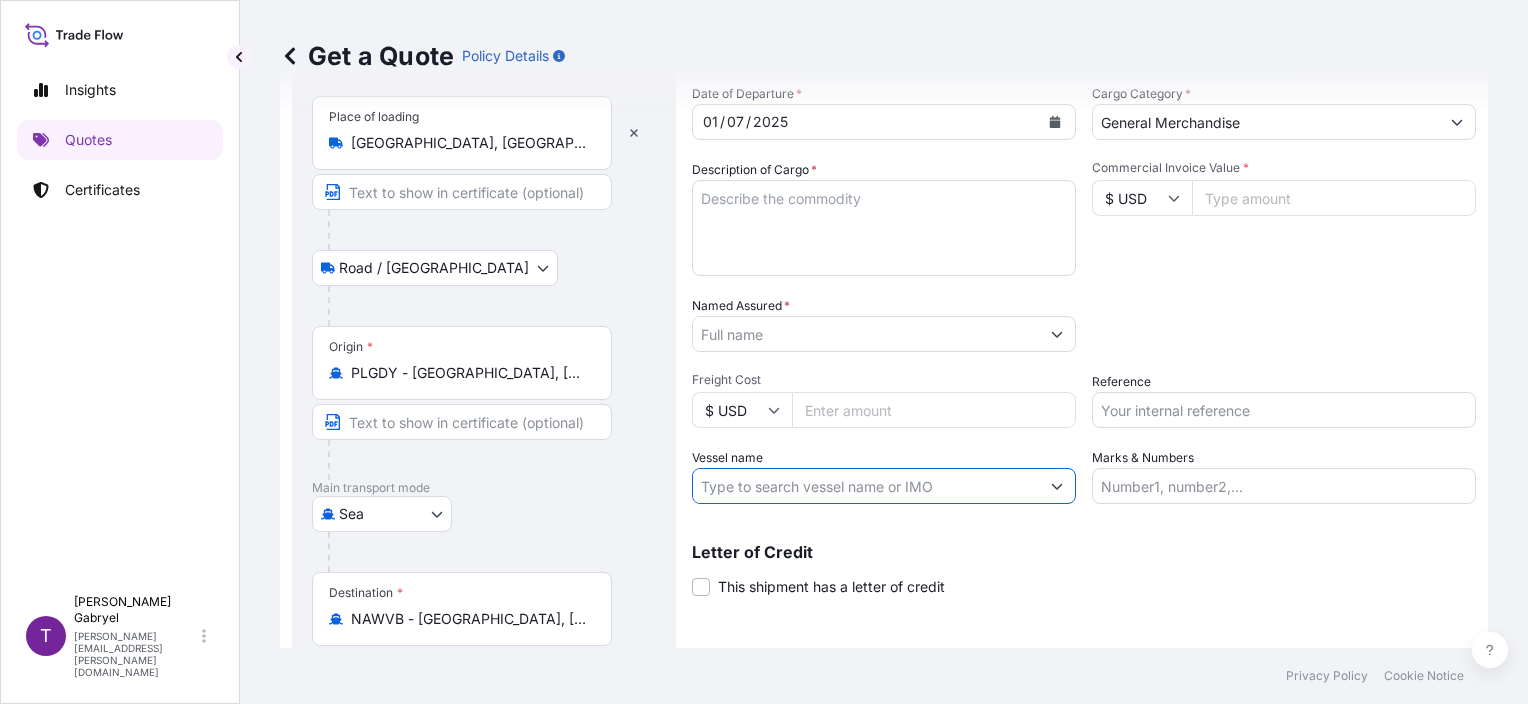 paste on "MSC JOSSELINE" 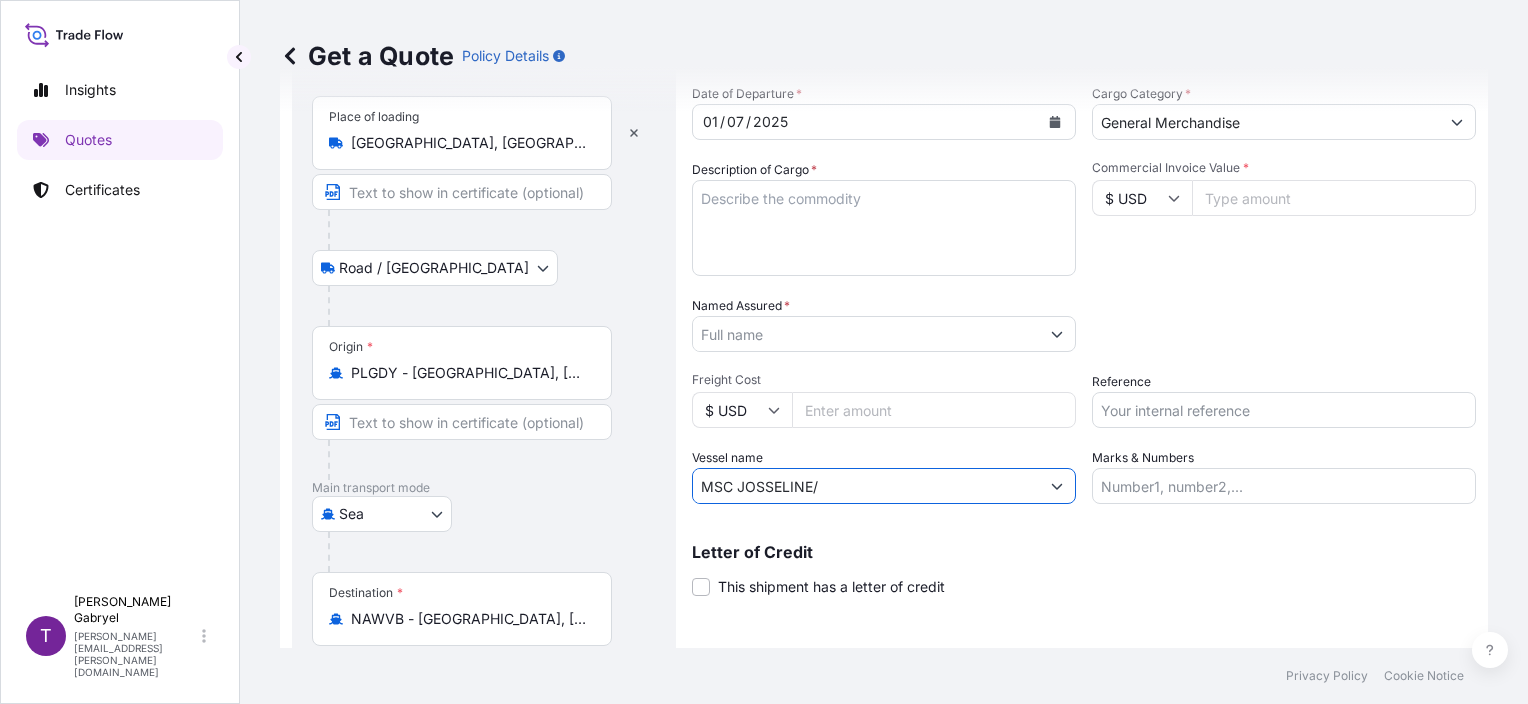 paste on "QB527E" 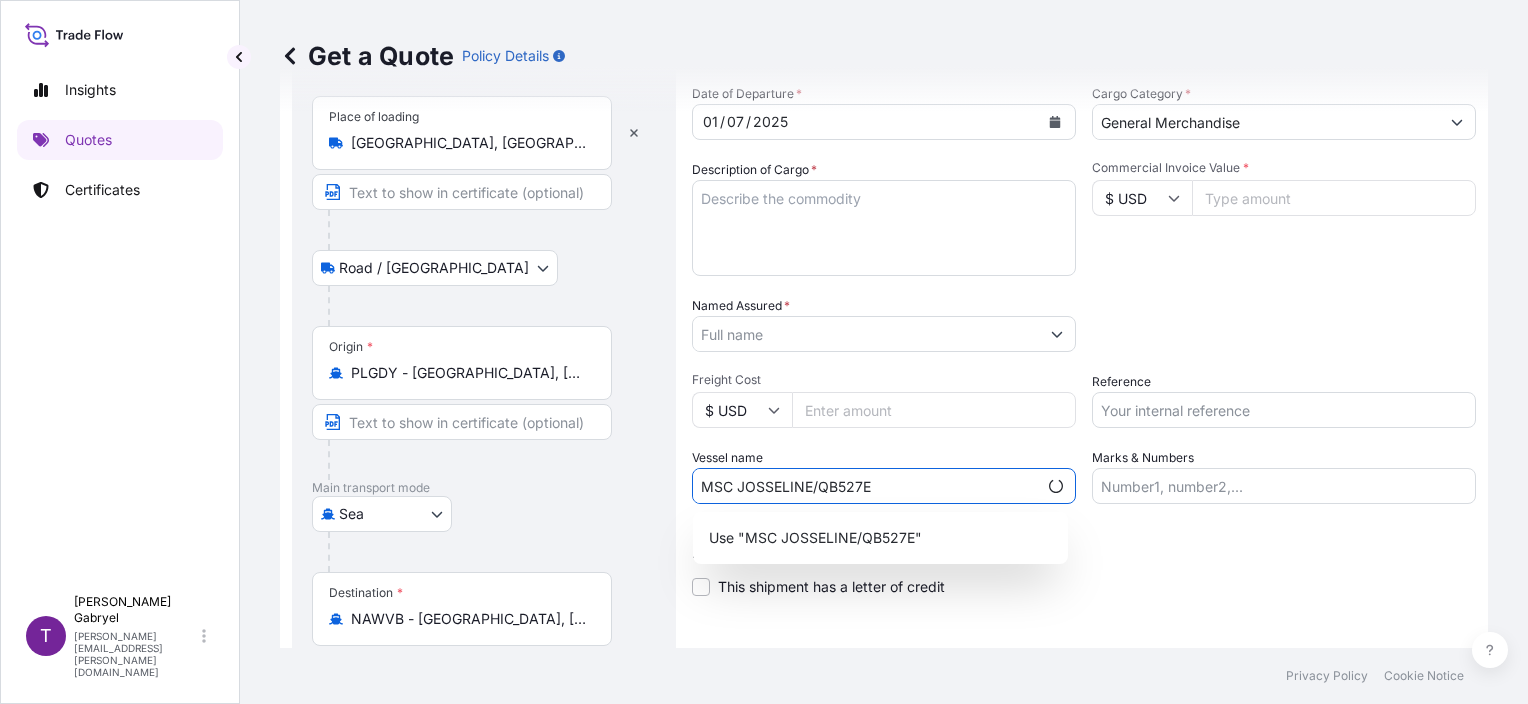 type on "MSC JOSSELINE/QB527E" 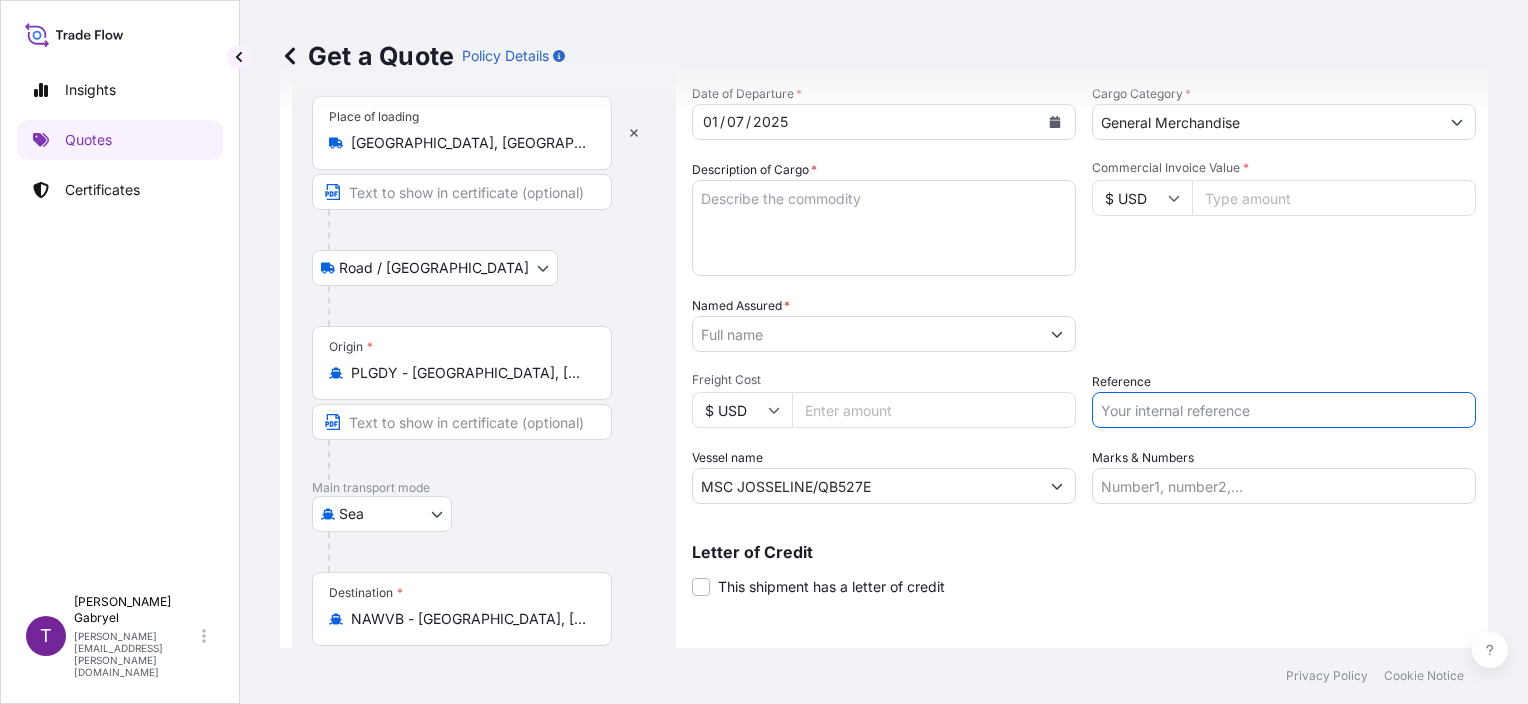 click on "Reference" at bounding box center [1284, 410] 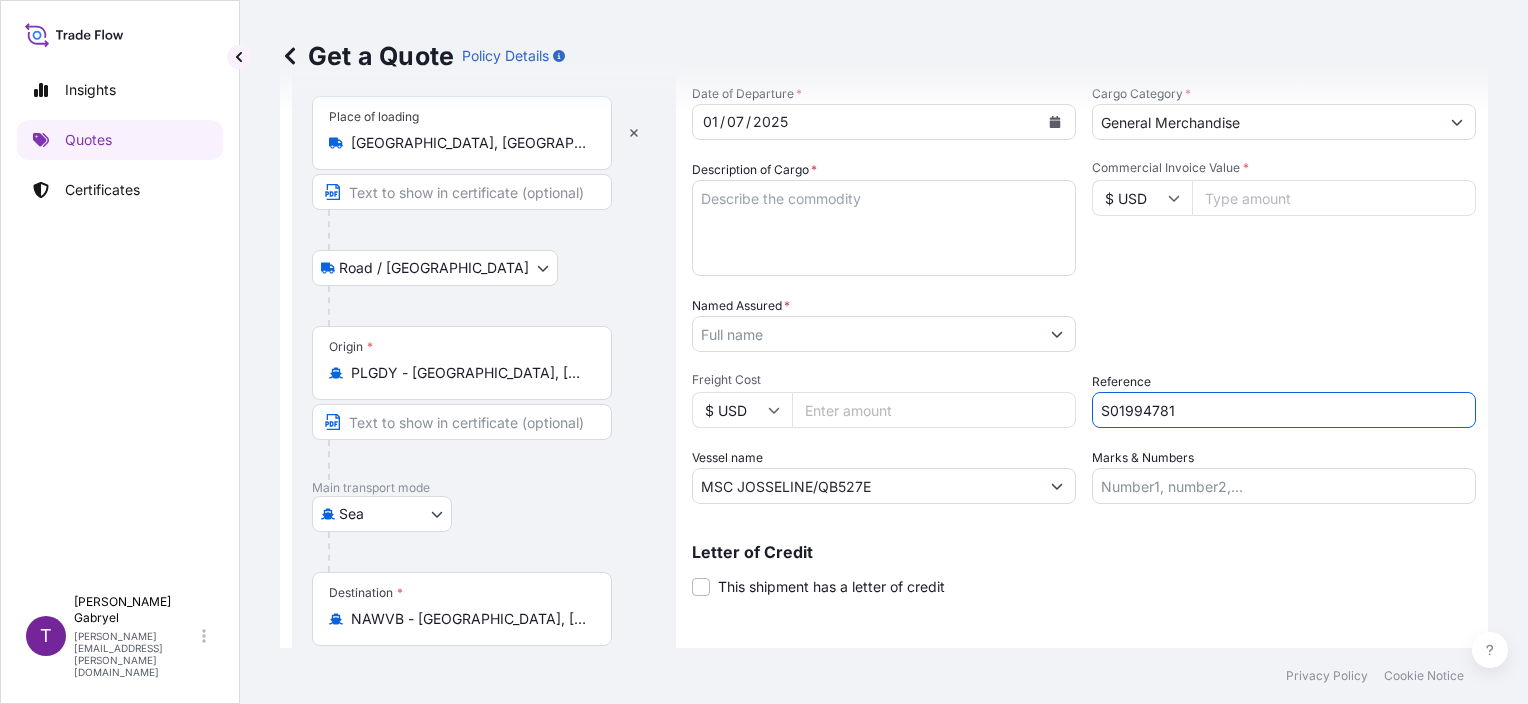type on "S01994781" 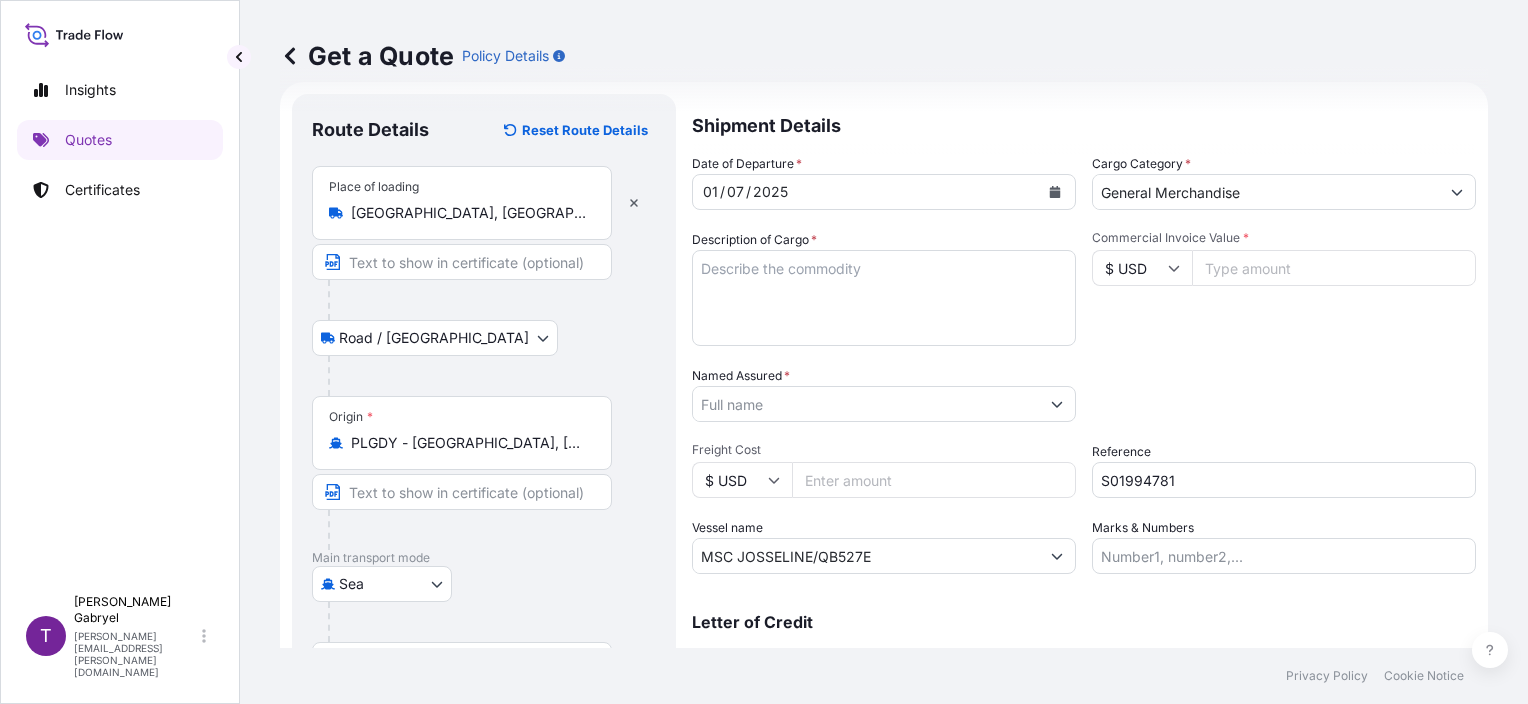 scroll, scrollTop: 0, scrollLeft: 0, axis: both 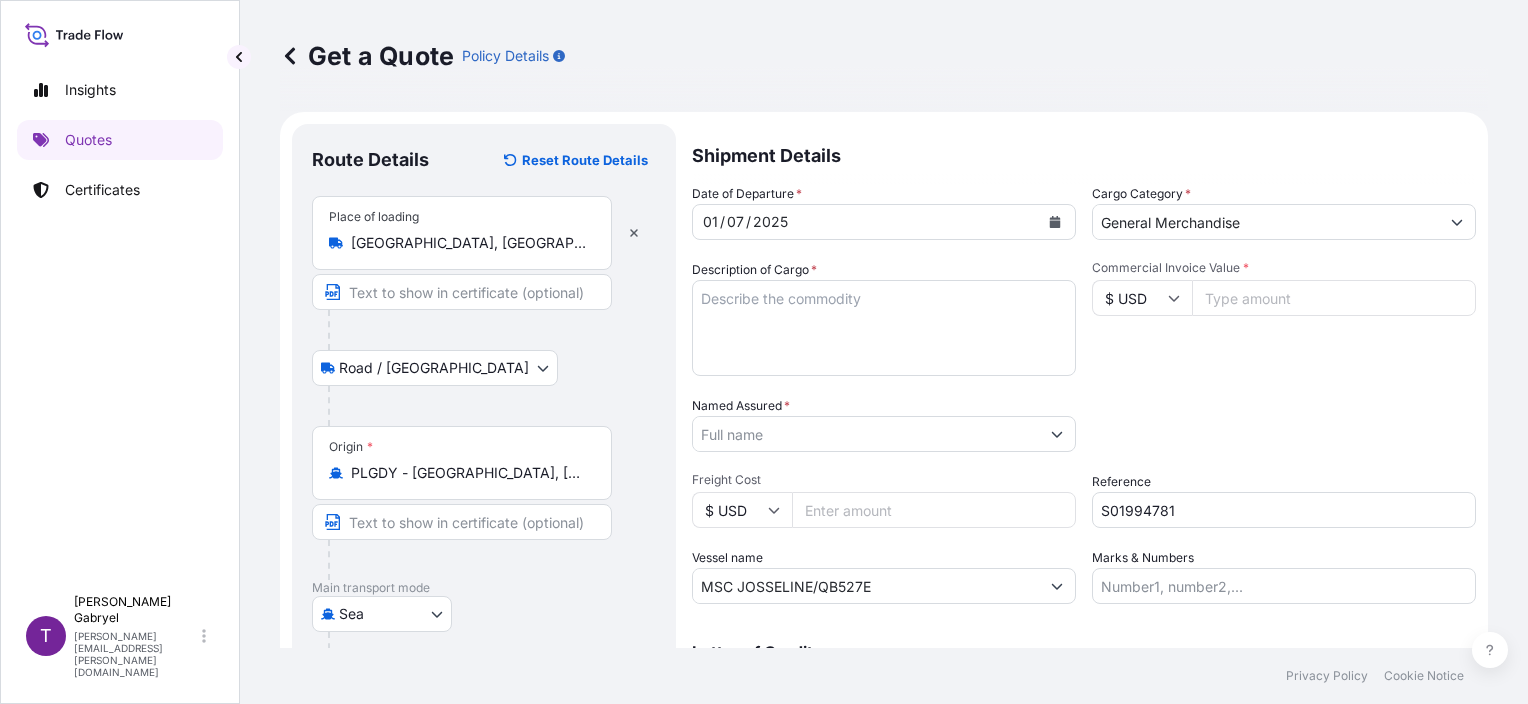 click on "Description of Cargo *" at bounding box center (884, 328) 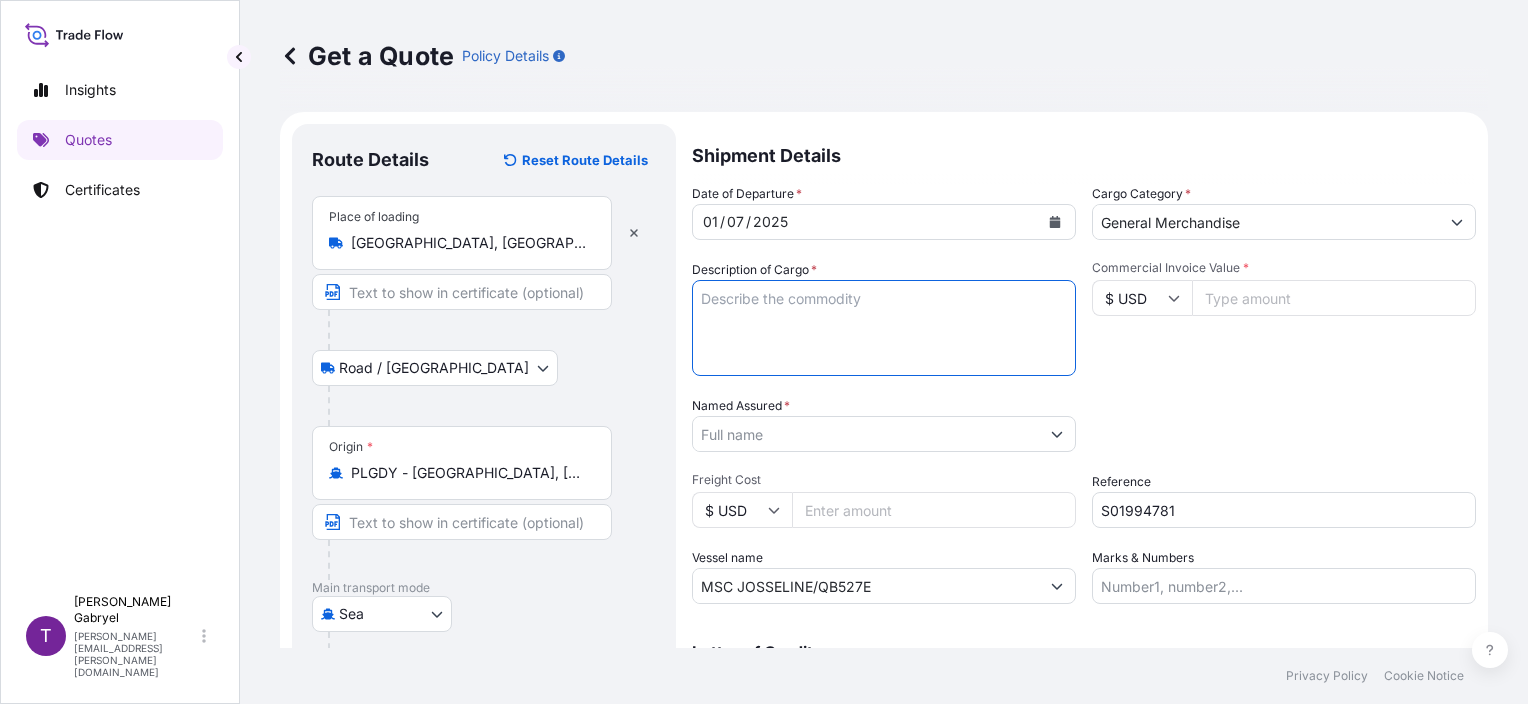 paste on "MEDALS, TROPHY, CUP, CAST
FIGURINE, METAL LID, RIBBONS" 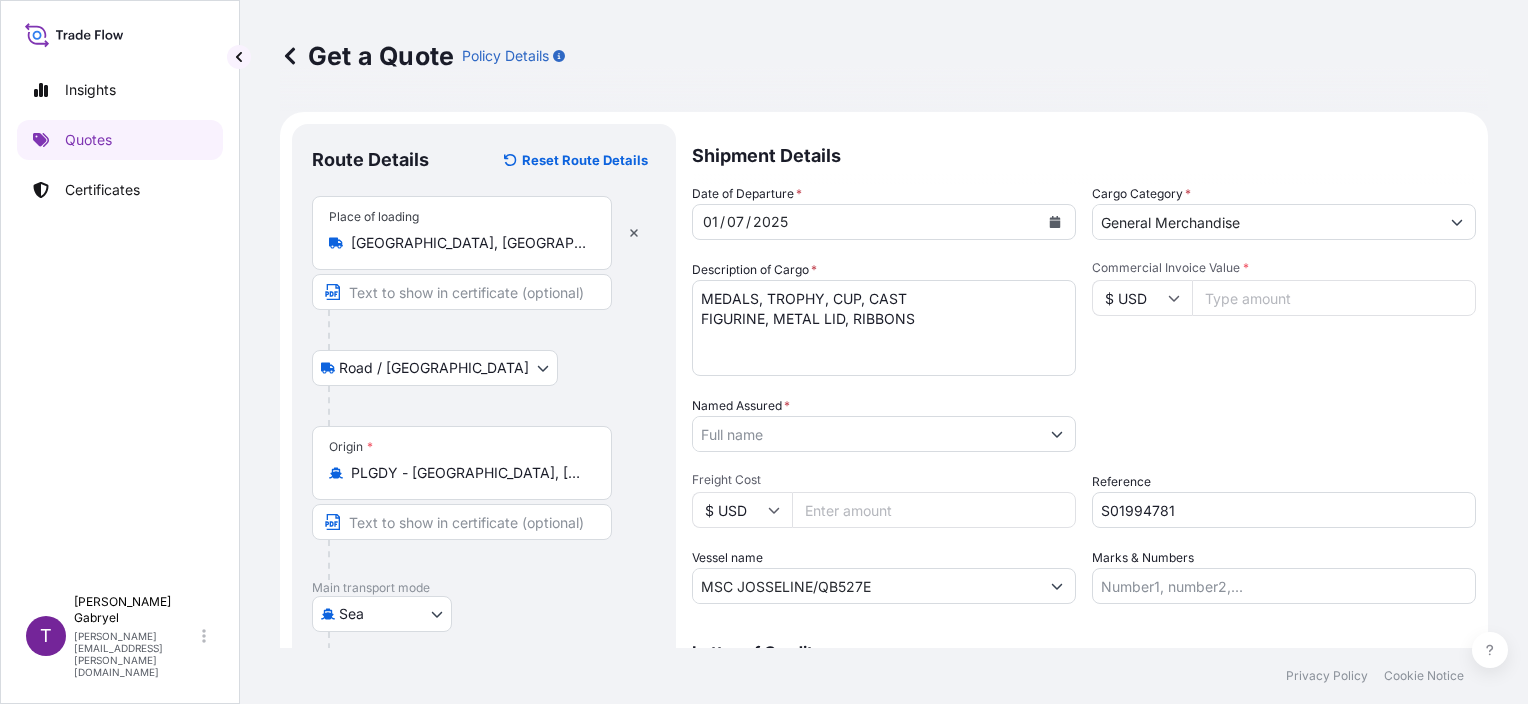 click on "MEDALS, TROPHY, CUP, CAST
FIGURINE, METAL LID, RIBBONS" at bounding box center (884, 328) 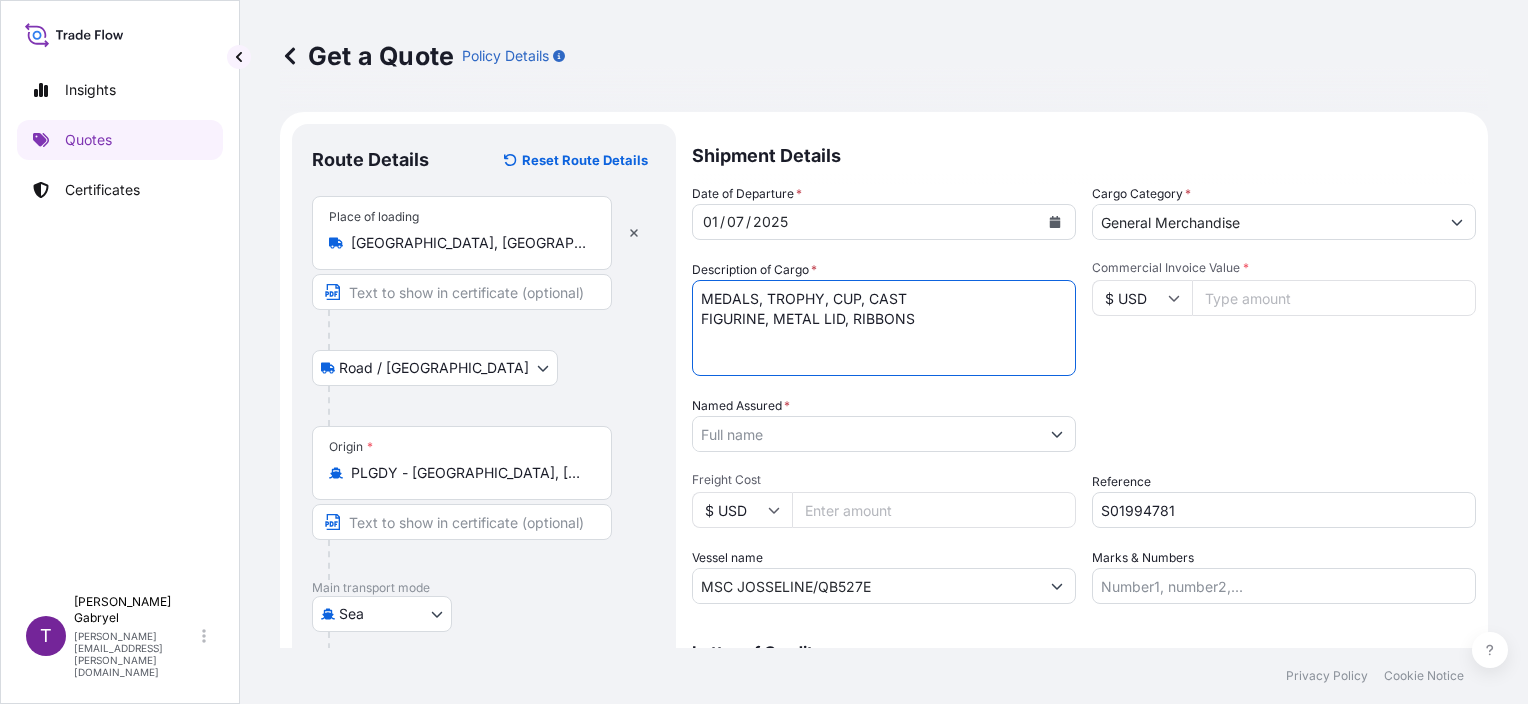 paste on "HS CODE: 39264000, 39269097, 63079098, 68022100,
70139900, 71171900, 83062900" 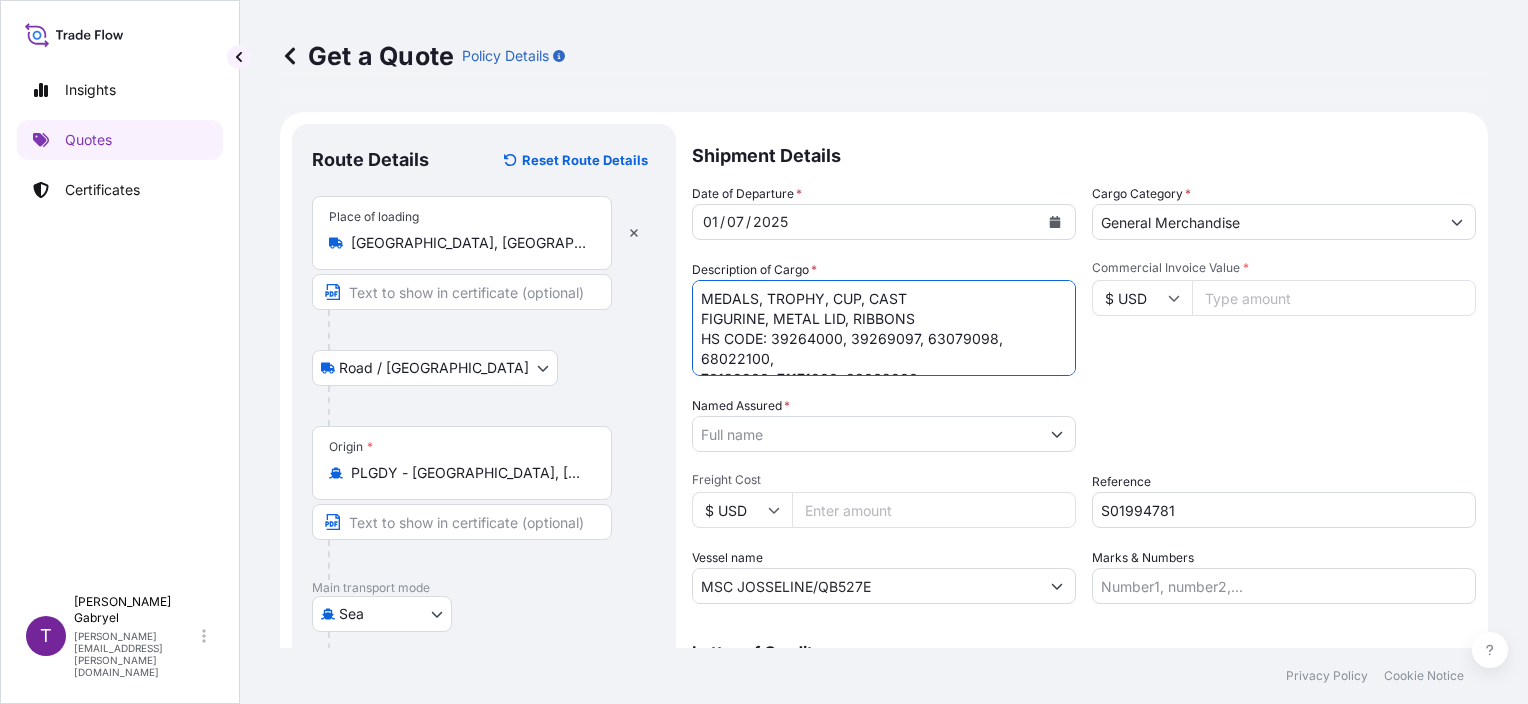 scroll, scrollTop: 12, scrollLeft: 0, axis: vertical 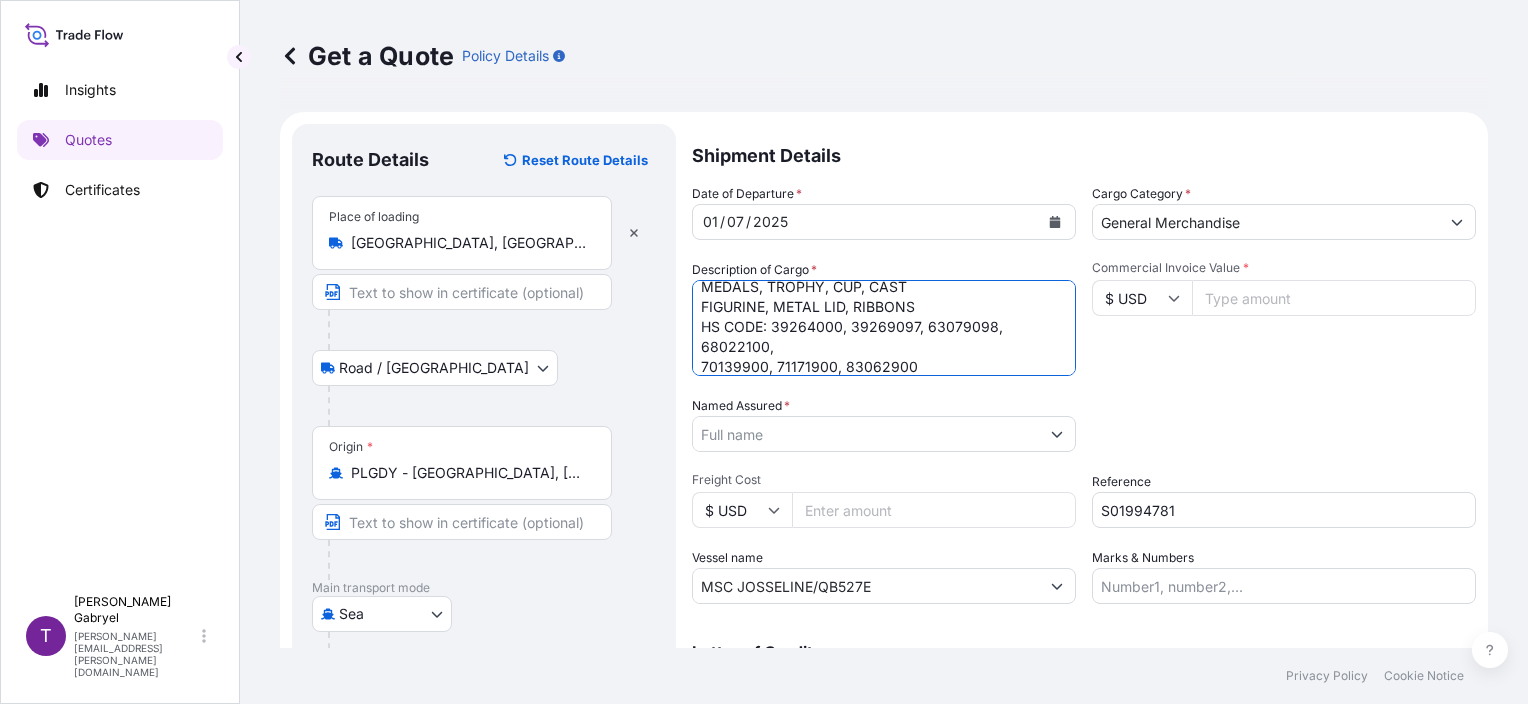 click on "MEDALS, TROPHY, CUP, CAST
FIGURINE, METAL LID, RIBBONS
HS CODE: 39264000, 39269097, 63079098, 68022100,
70139900, 71171900, 83062900" at bounding box center [884, 328] 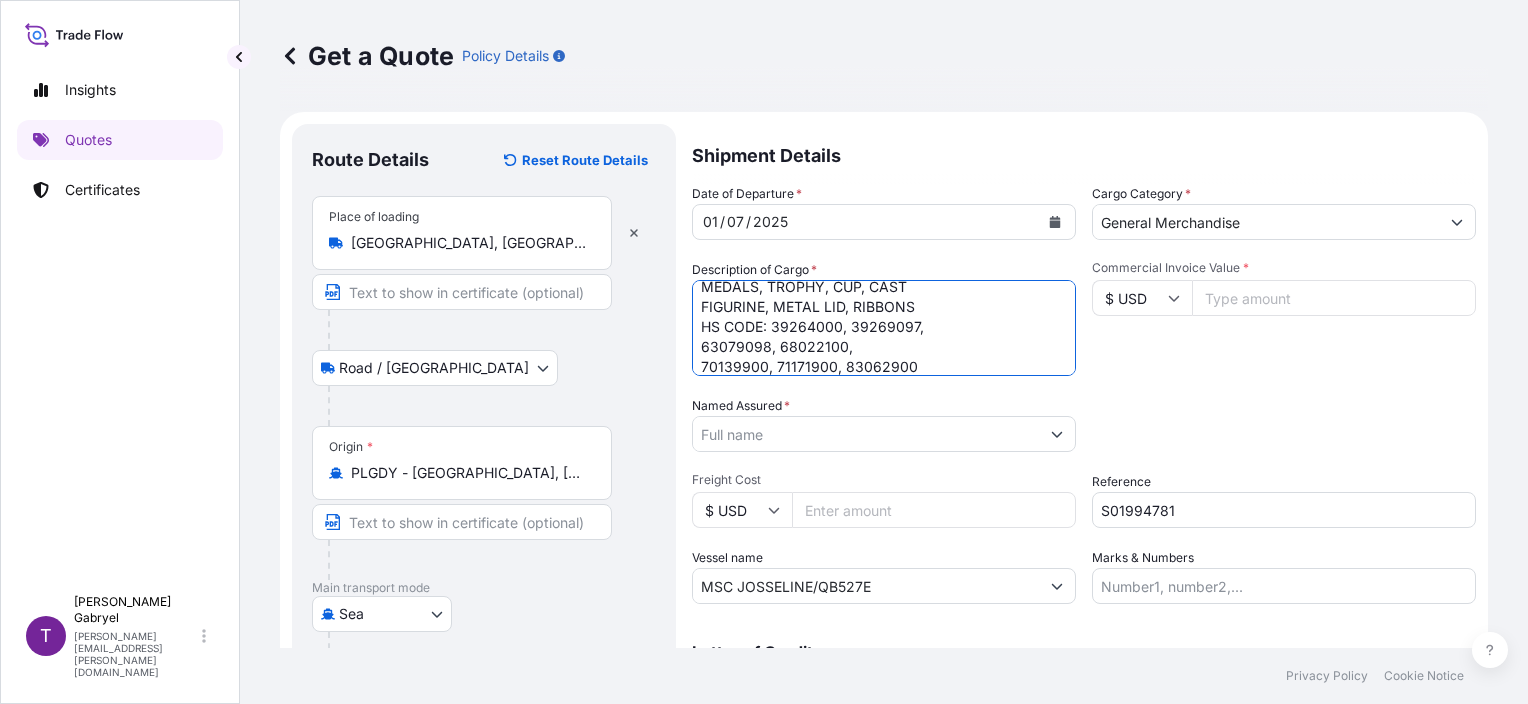 click on "MEDALS, TROPHY, CUP, CAST
FIGURINE, METAL LID, RIBBONS
HS CODE: 39264000, 39269097,
63079098, 68022100,
70139900, 71171900, 83062900" at bounding box center [884, 328] 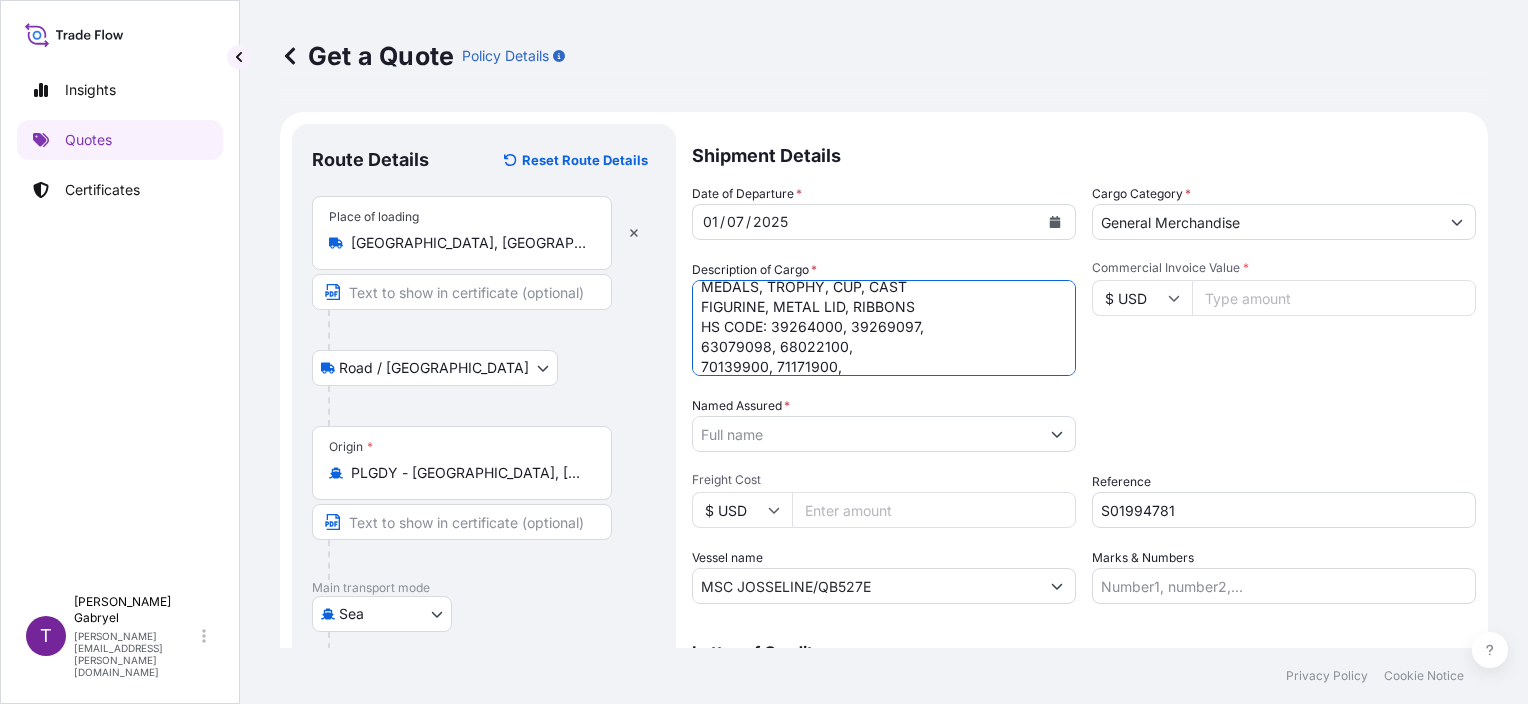 scroll, scrollTop: 32, scrollLeft: 0, axis: vertical 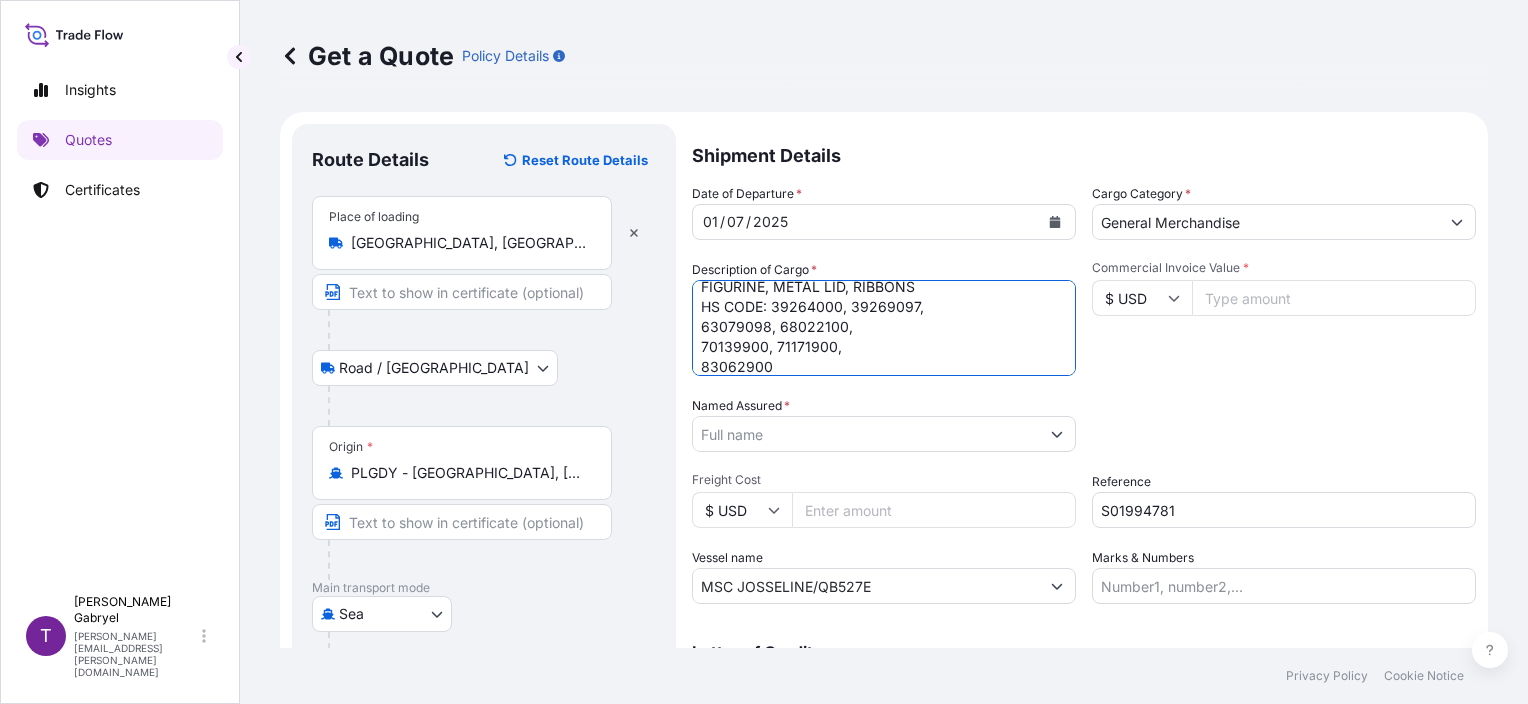 click on "MEDALS, TROPHY, CUP, CAST
FIGURINE, METAL LID, RIBBONS
HS CODE: 39264000, 39269097,
63079098, 68022100,
70139900, 71171900,
83062900" at bounding box center (884, 328) 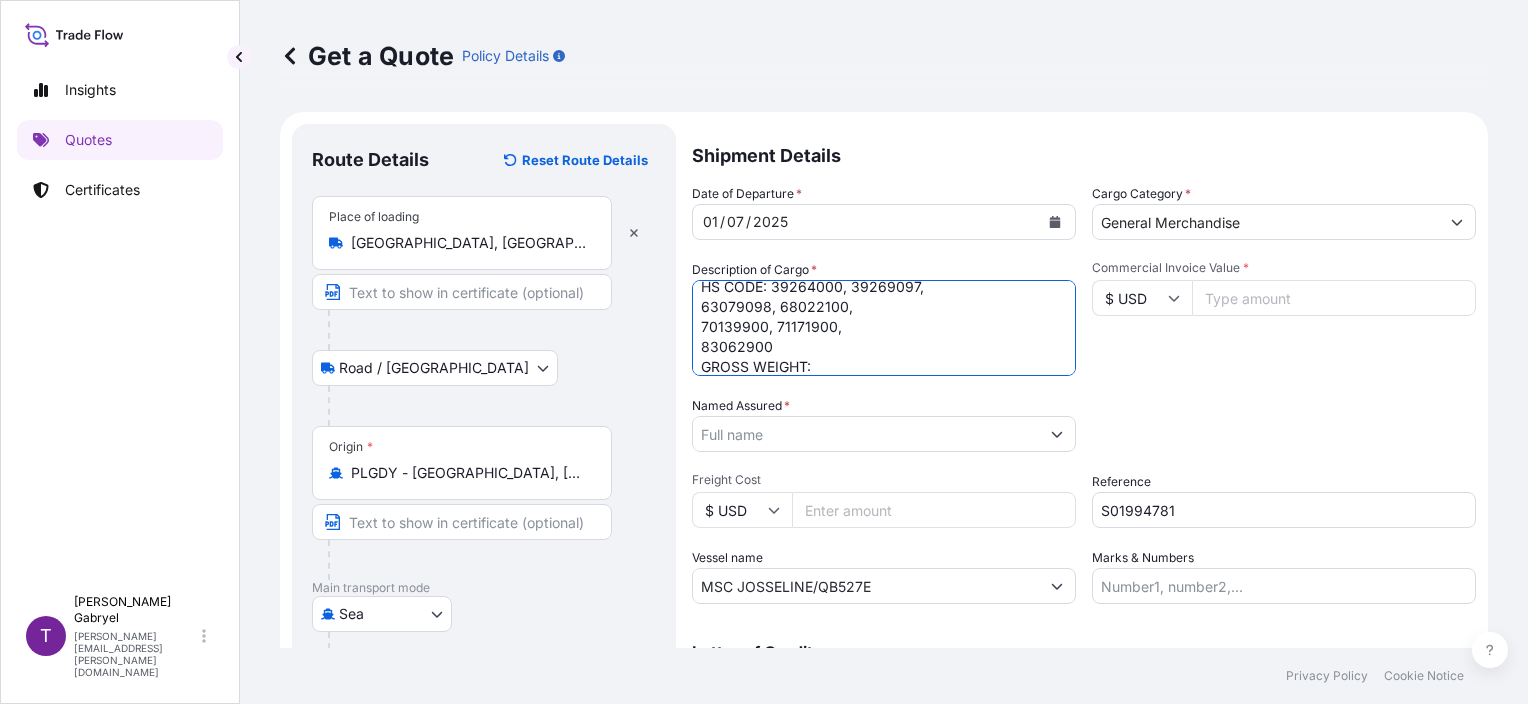 scroll, scrollTop: 72, scrollLeft: 0, axis: vertical 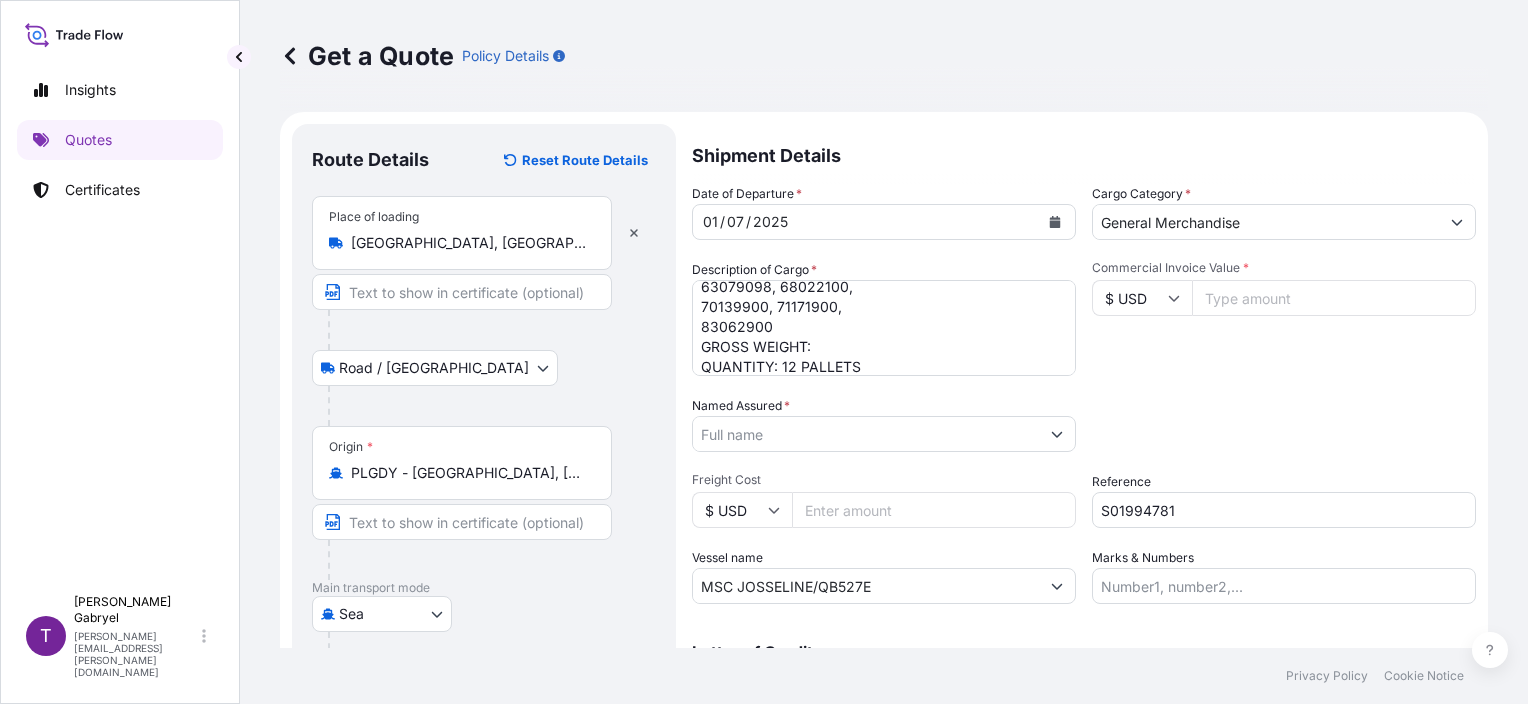 click on "MEDALS, TROPHY, CUP, CAST
FIGURINE, METAL LID, RIBBONS
HS CODE: 39264000, 39269097,
63079098, 68022100,
70139900, 71171900,
83062900
GROSS WEIGHT:
QUANTITY: 12 PALLETS" at bounding box center (884, 328) 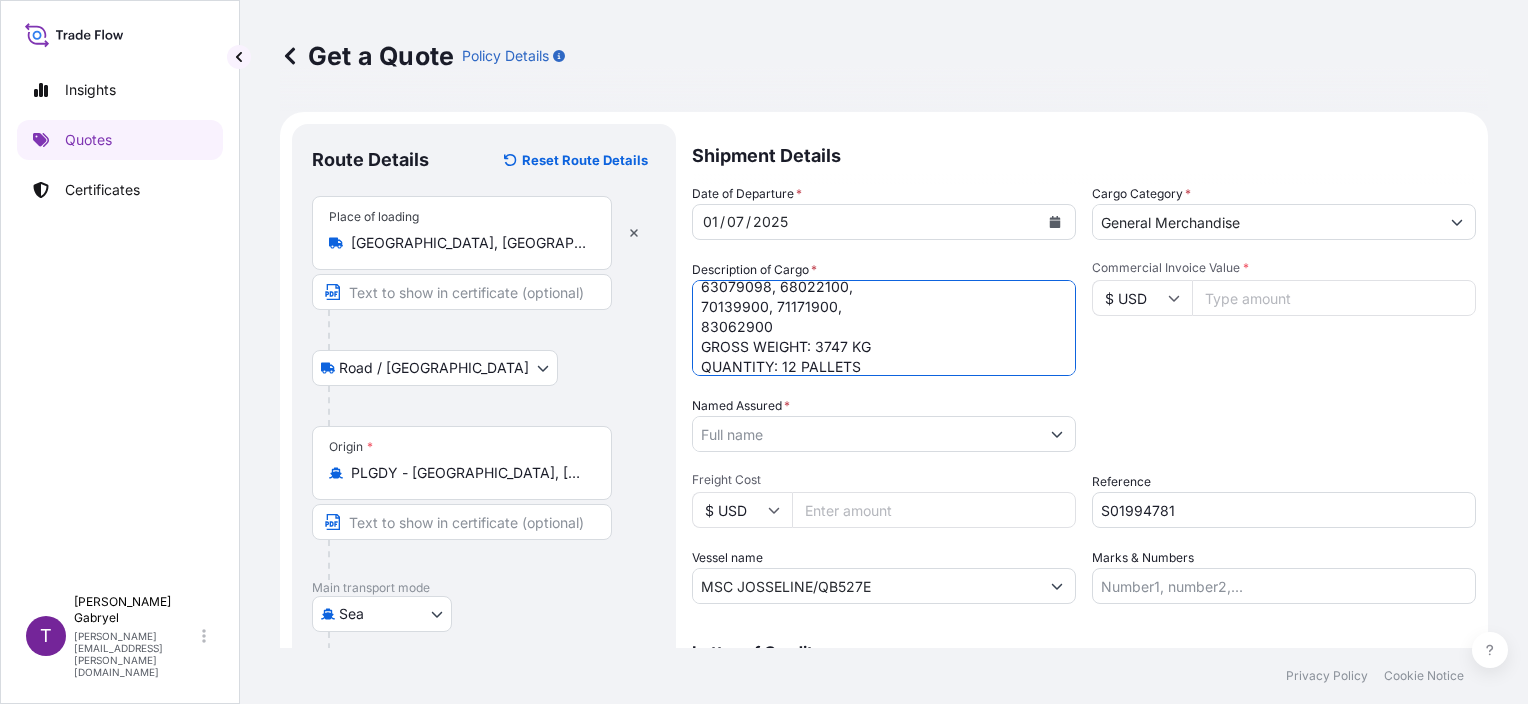 click on "MEDALS, TROPHY, CUP, CAST
FIGURINE, METAL LID, RIBBONS
HS CODE: 39264000, 39269097,
63079098, 68022100,
70139900, 71171900,
83062900
GROSS WEIGHT: 3747 KG
QUANTITY: 12 PALLETS" at bounding box center (884, 328) 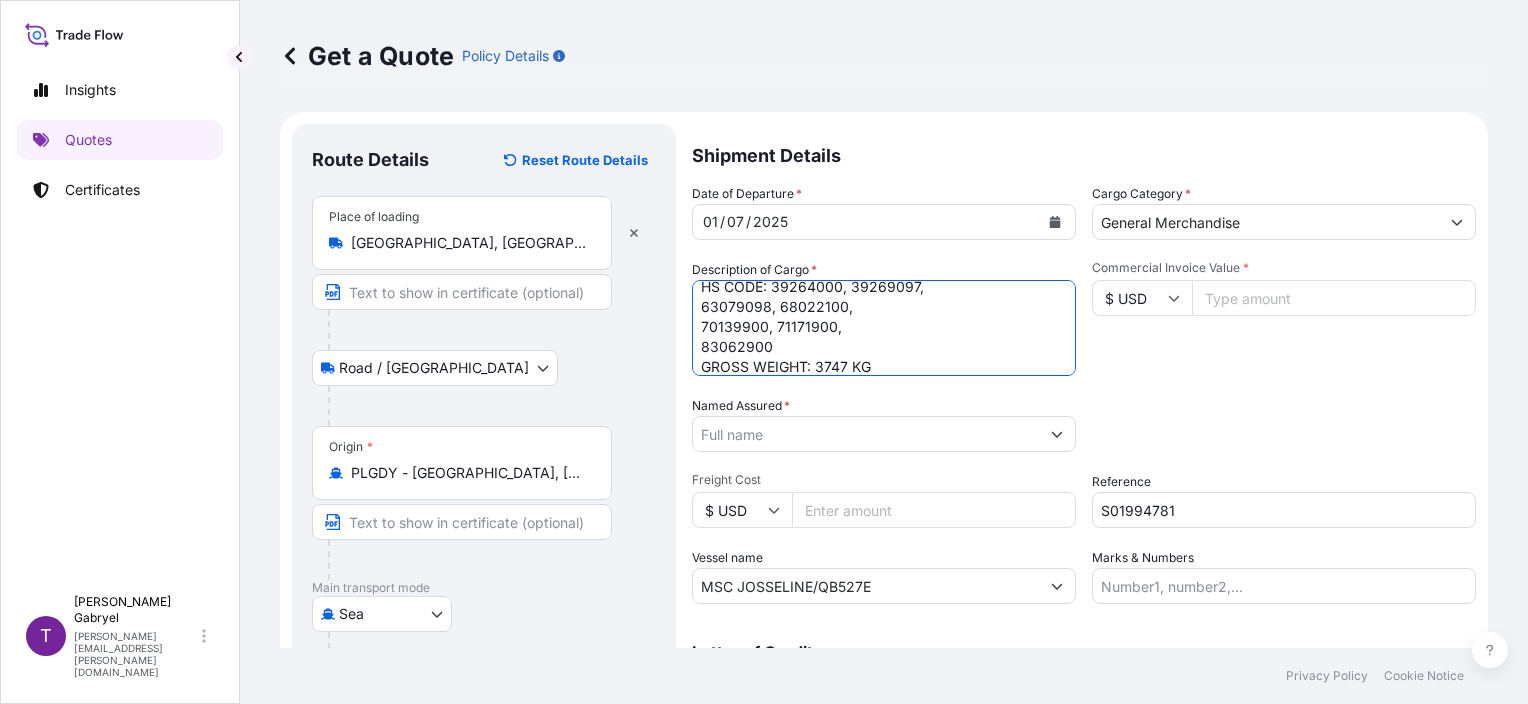 scroll, scrollTop: 81, scrollLeft: 0, axis: vertical 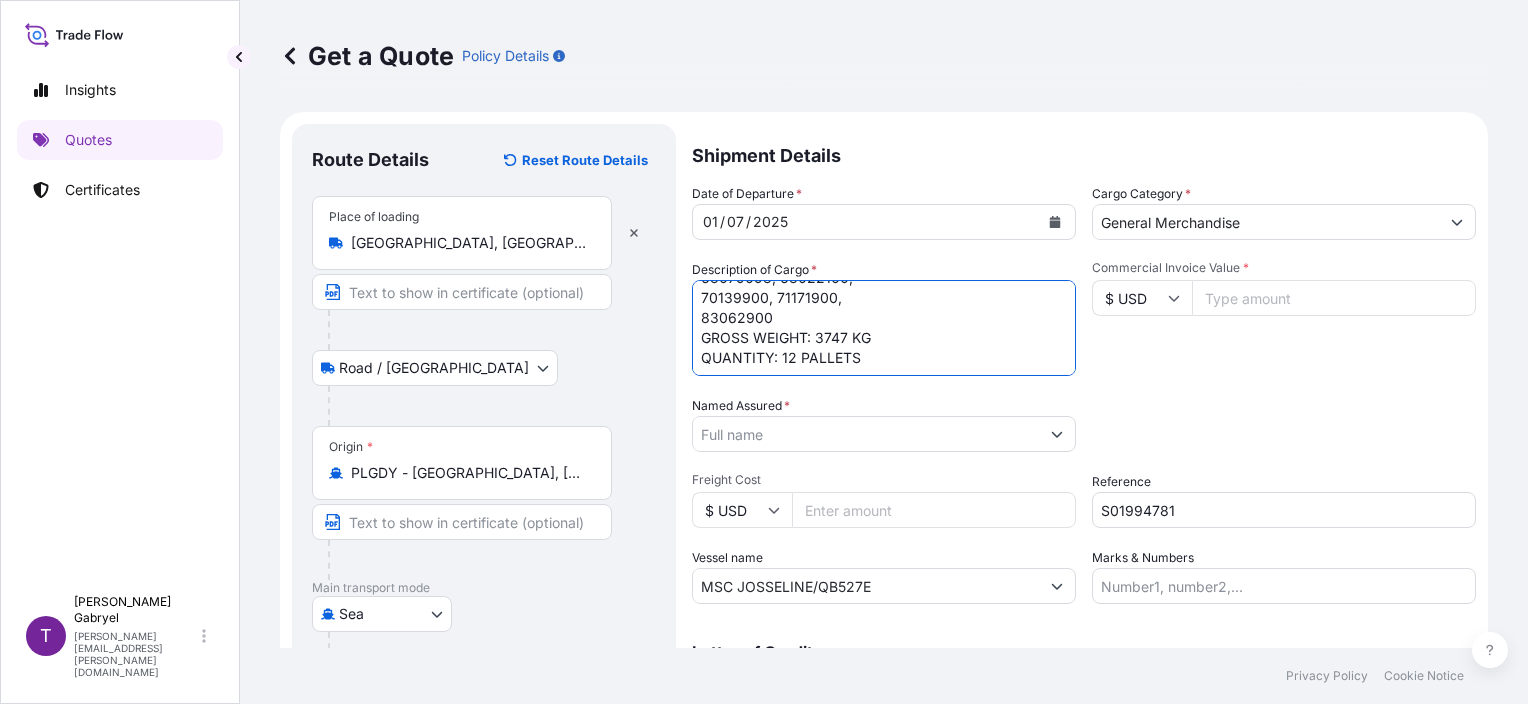 type on "MEDALS, TROPHY, CUP, CAST
FIGURINE, METAL LID, RIBBONS
HS CODE: 39264000, 39269097,
63079098, 68022100,
70139900, 71171900,
83062900
GROSS WEIGHT: 3747 KG
QUANTITY: 12 PALLETS" 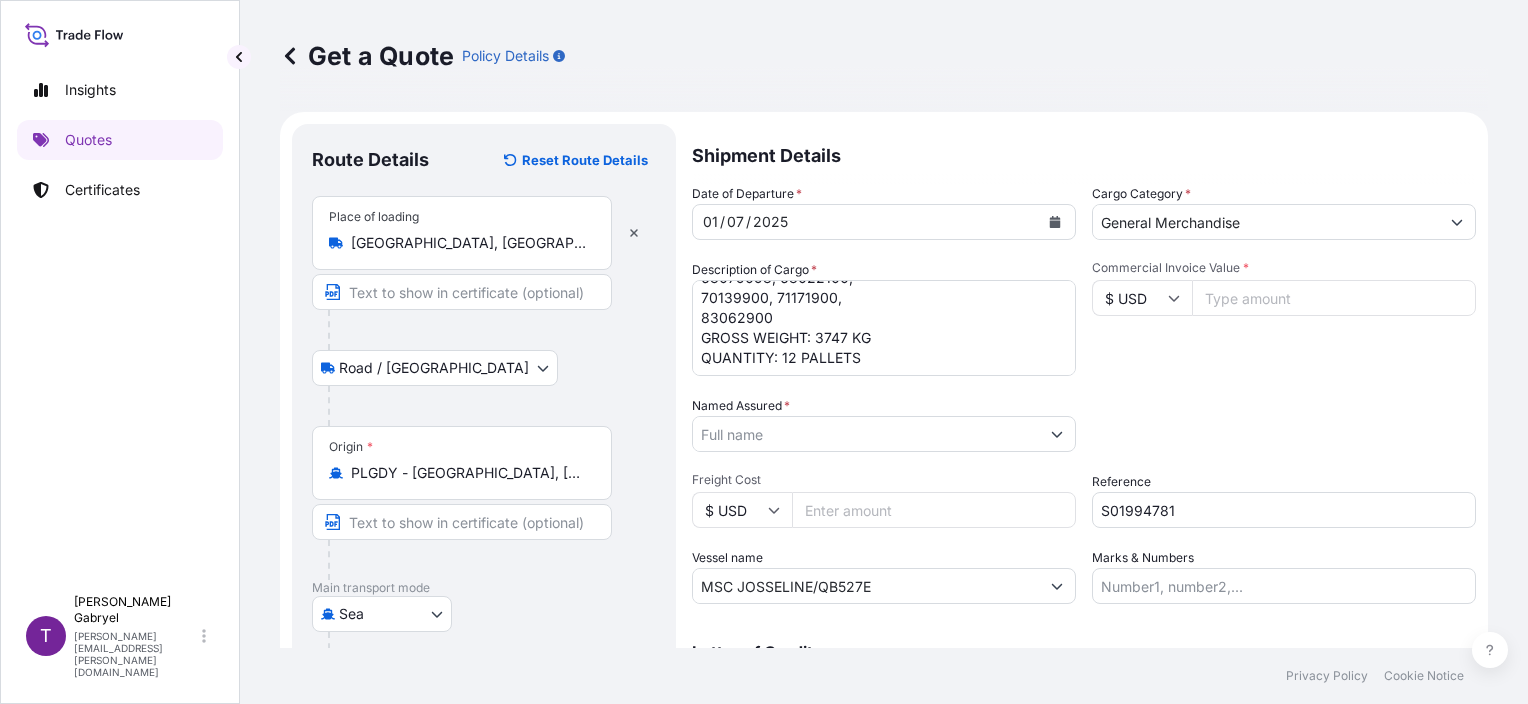 click on "Commercial Invoice Value   *" at bounding box center (1334, 298) 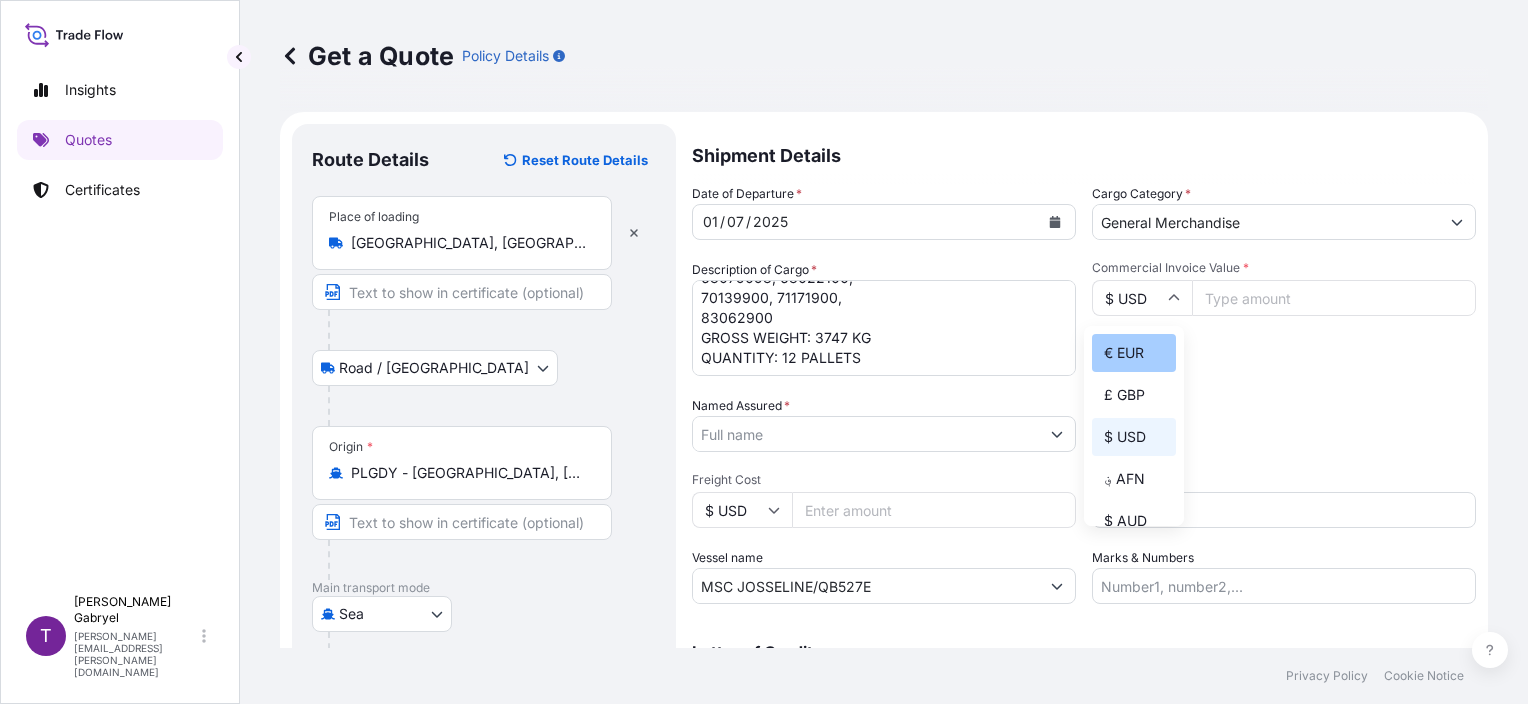 click on "€ EUR" at bounding box center [1134, 353] 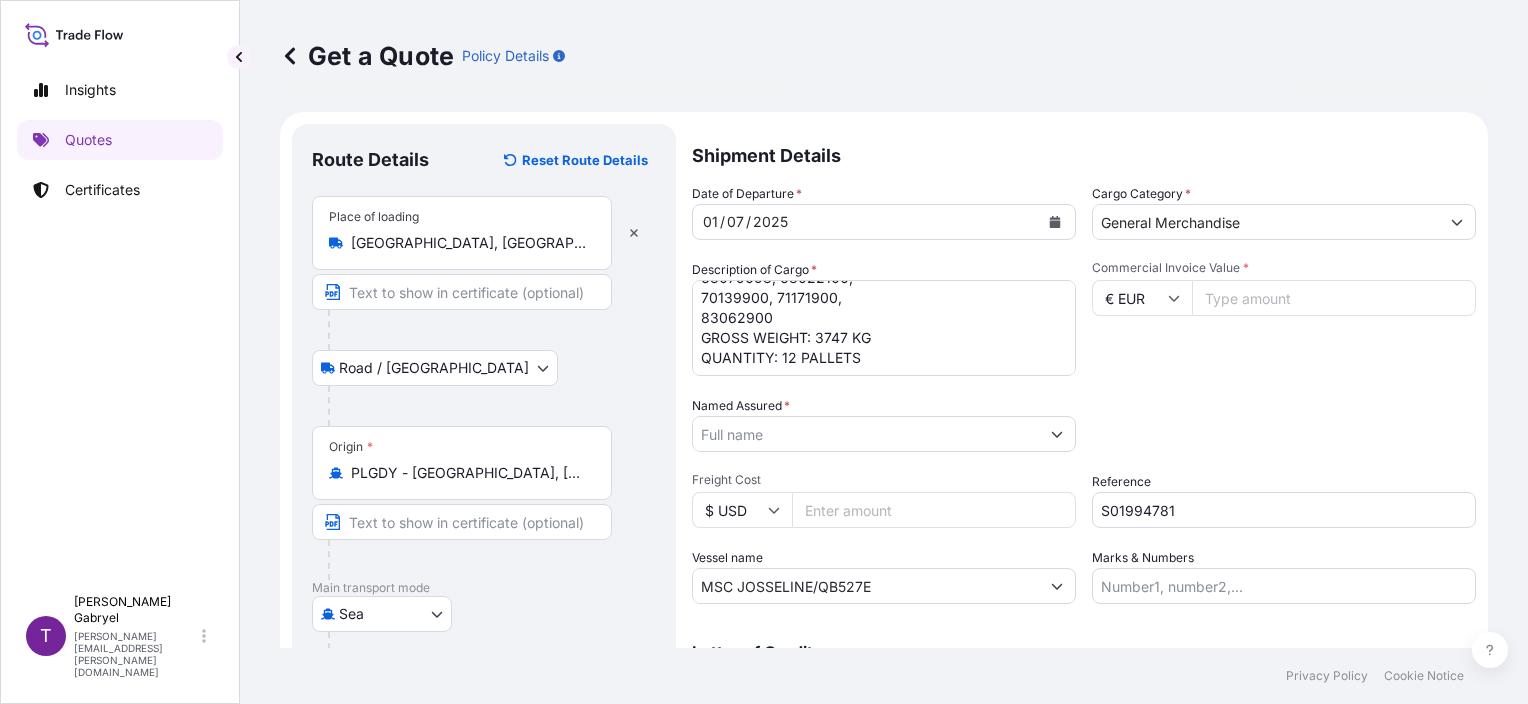 click on "Commercial Invoice Value   *" at bounding box center [1334, 298] 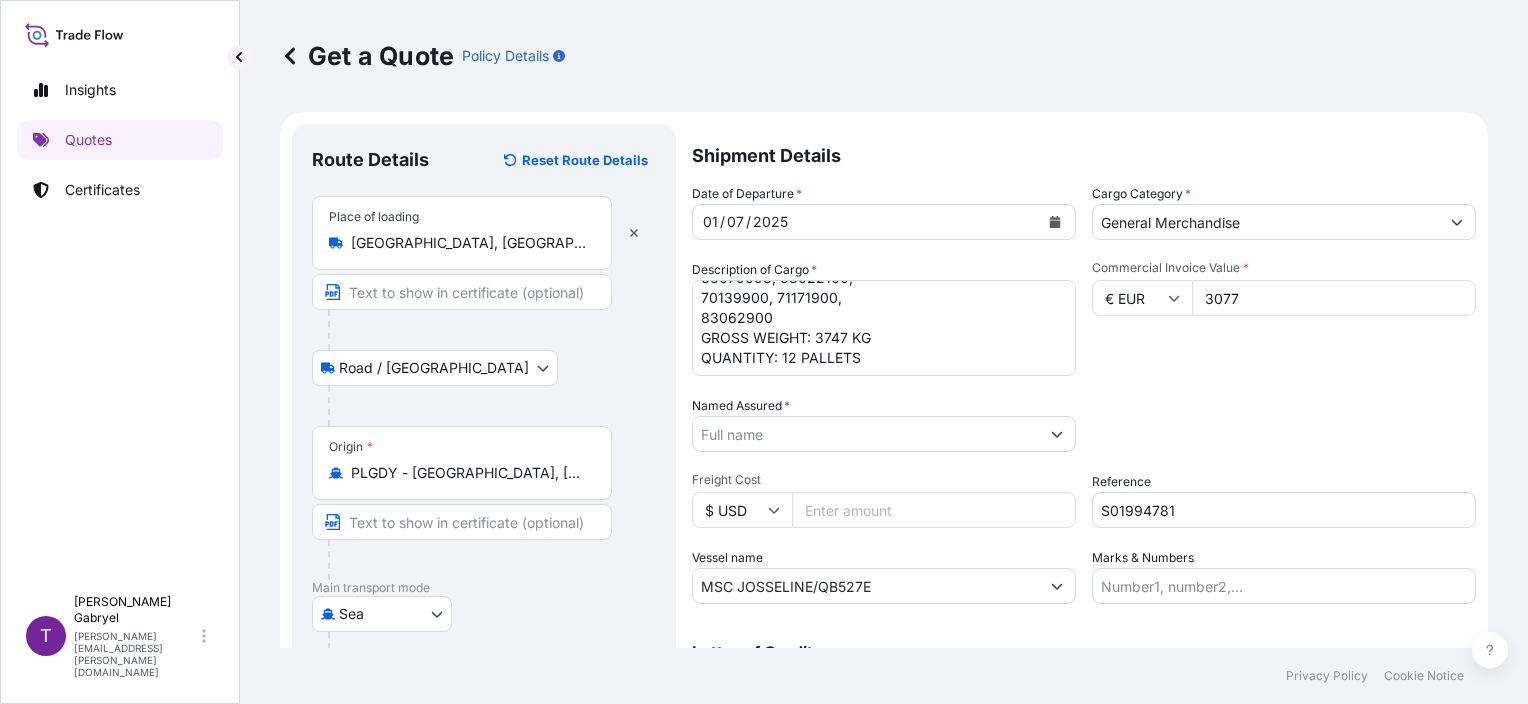 type on "30774" 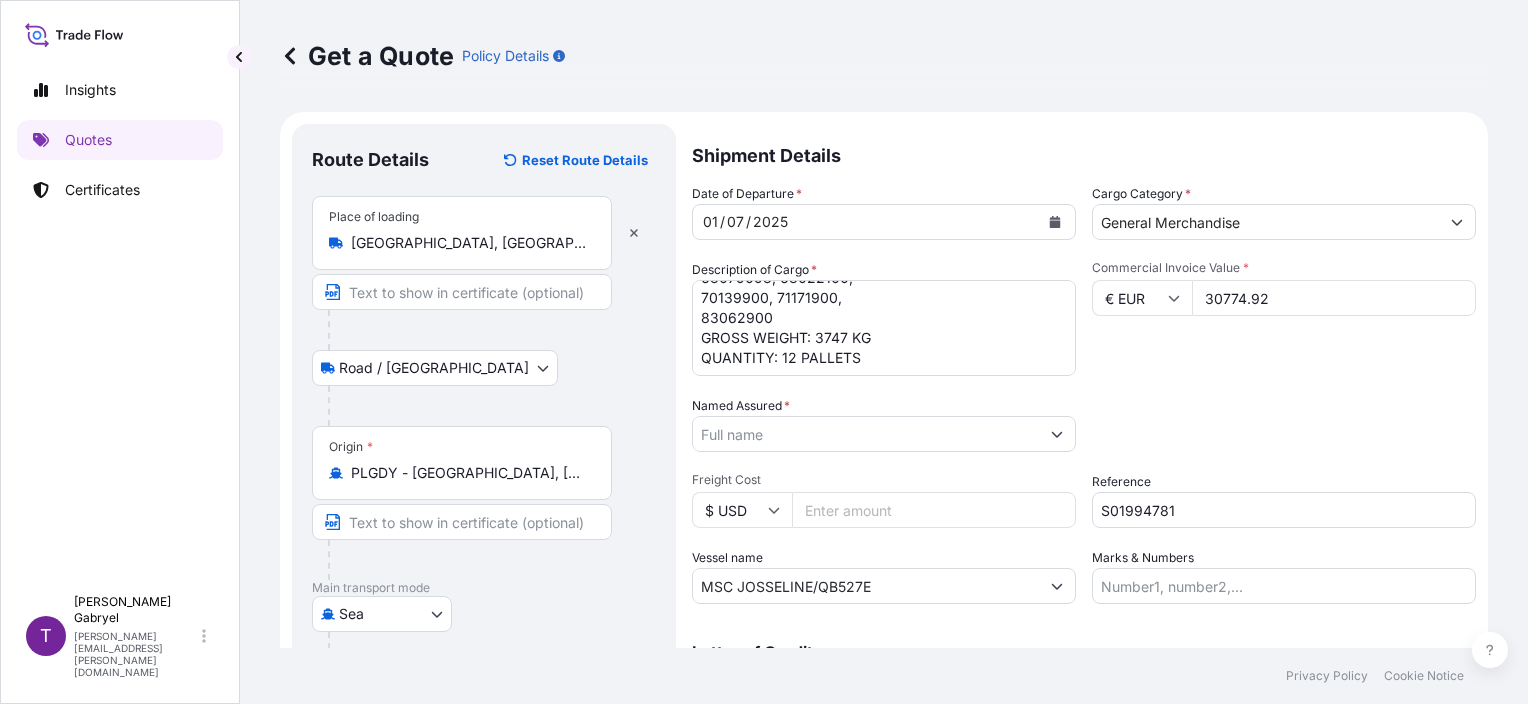 type on "30774.92" 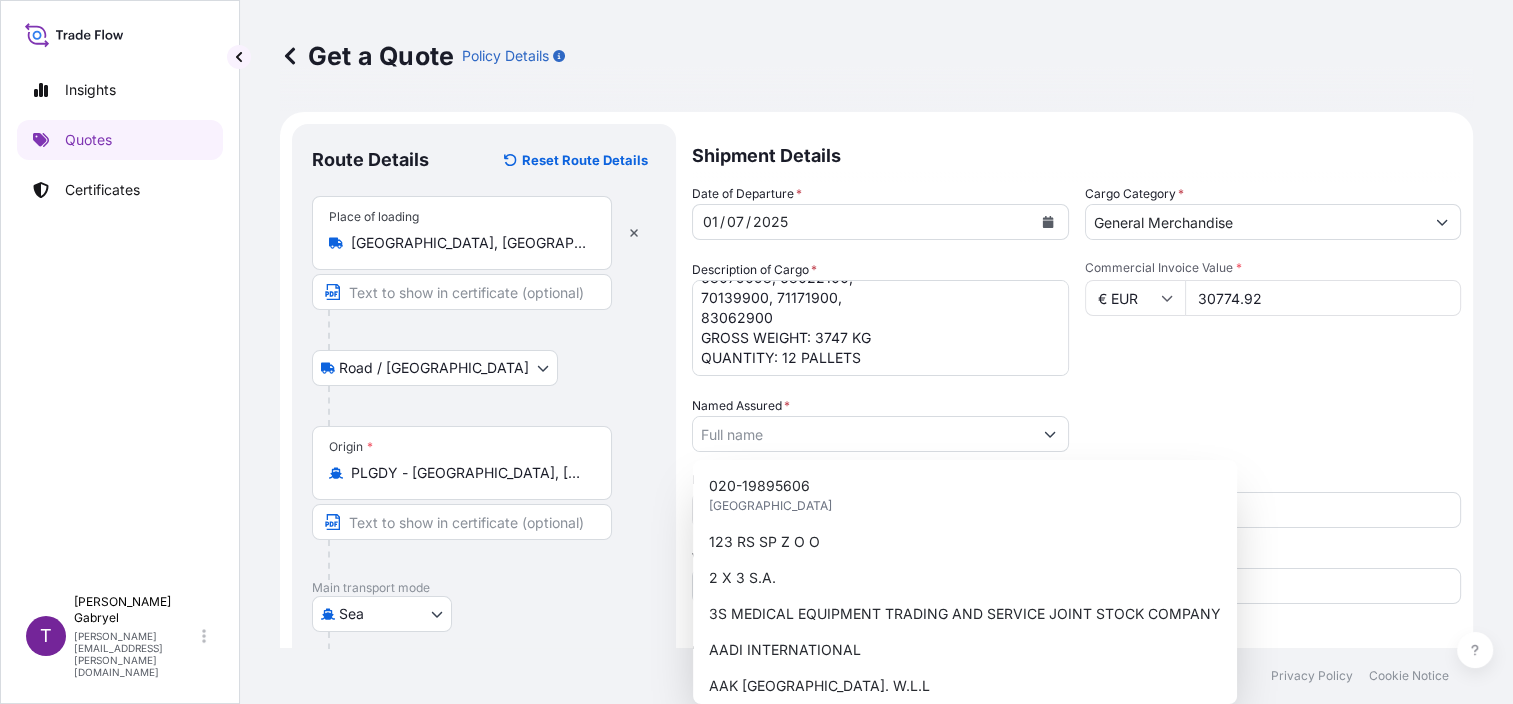 click on "Commercial Invoice Value   * € EUR 30774.92" at bounding box center [1273, 318] 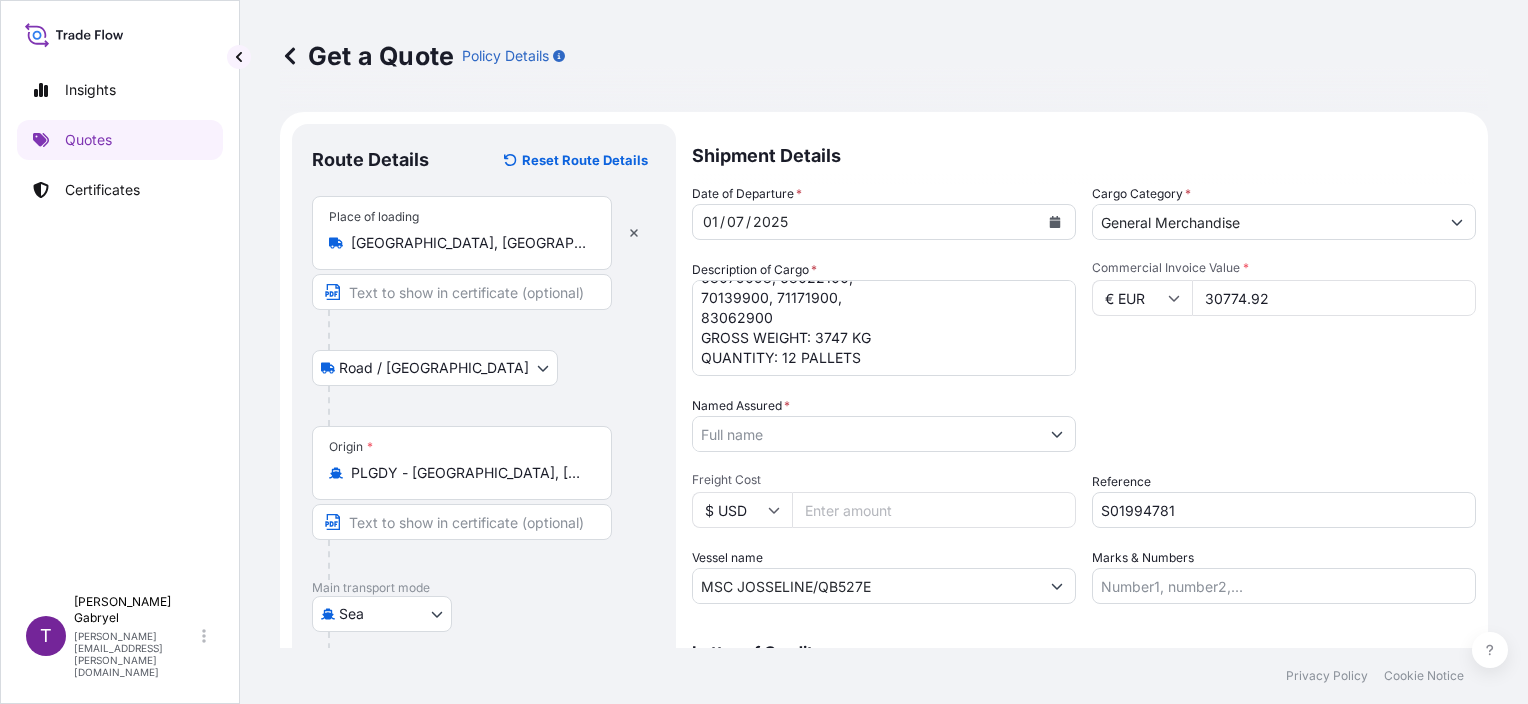 click on "Named Assured *" at bounding box center [866, 434] 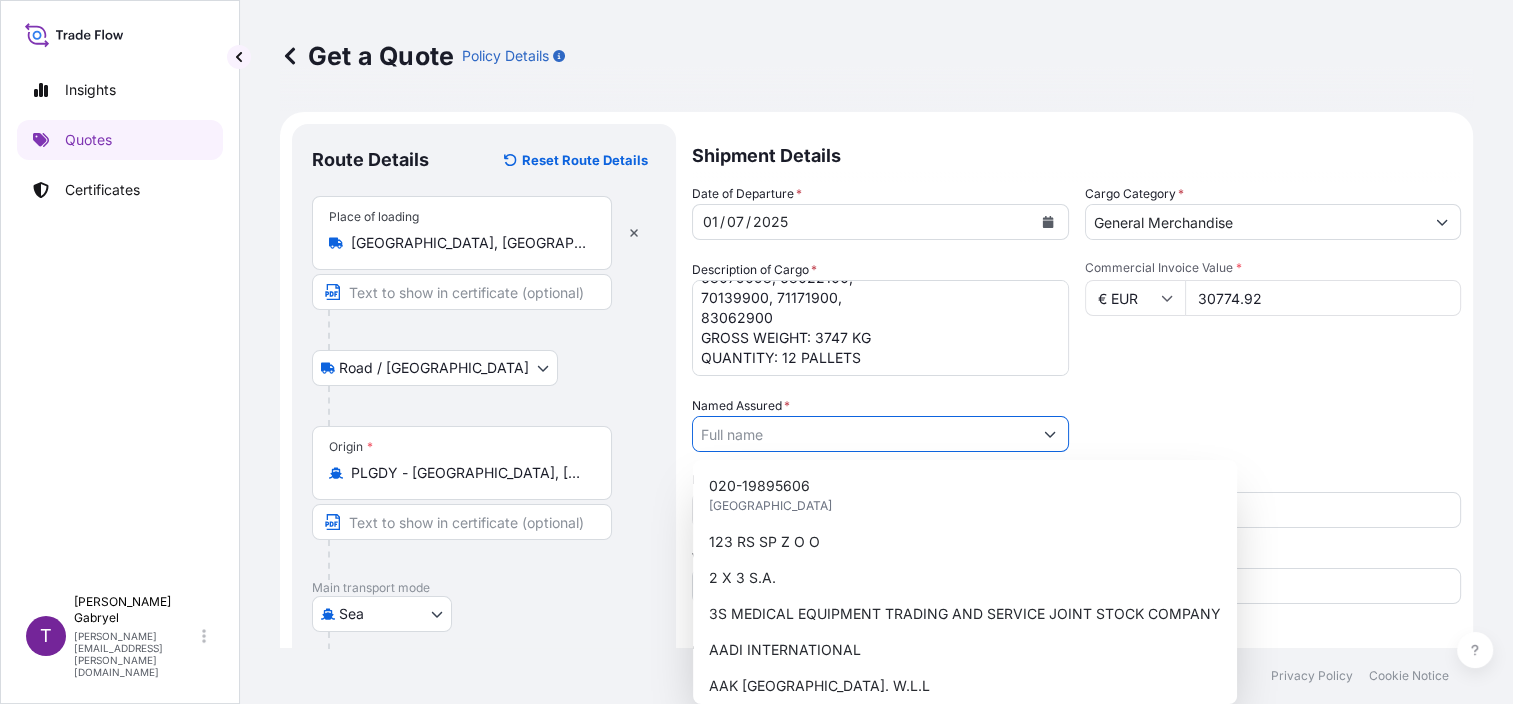 paste on "OTB SPORT & TROPHY" 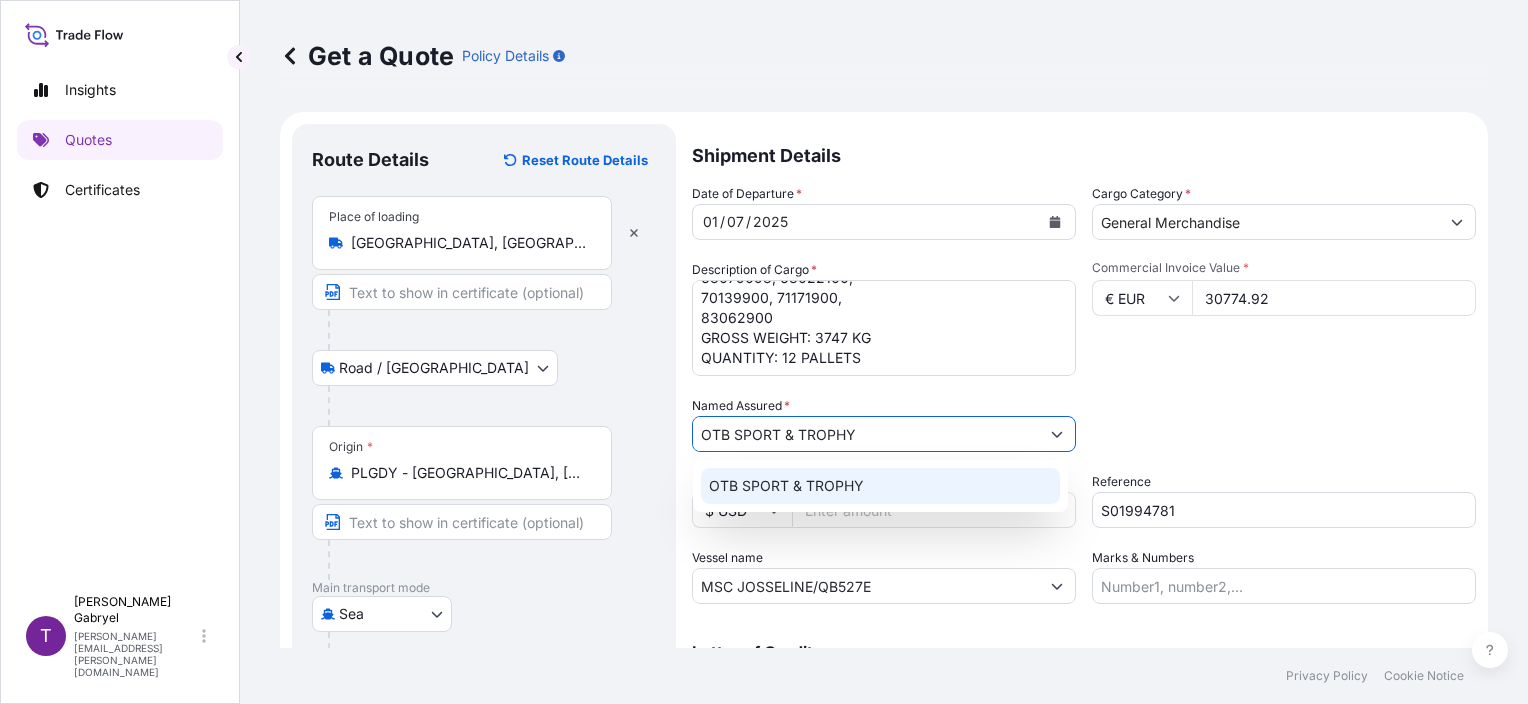 click on "OTB SPORT & TROPHY" at bounding box center [786, 486] 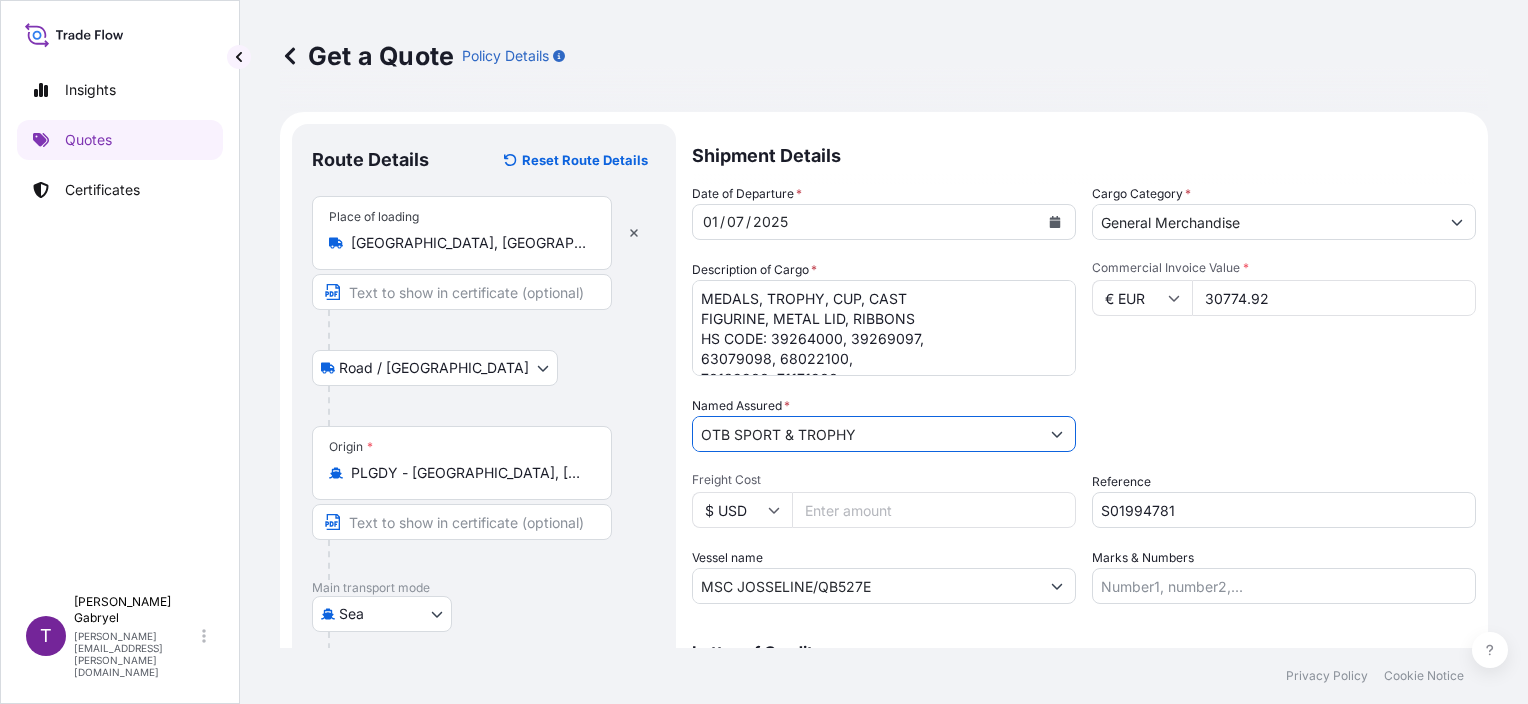 scroll, scrollTop: 81, scrollLeft: 0, axis: vertical 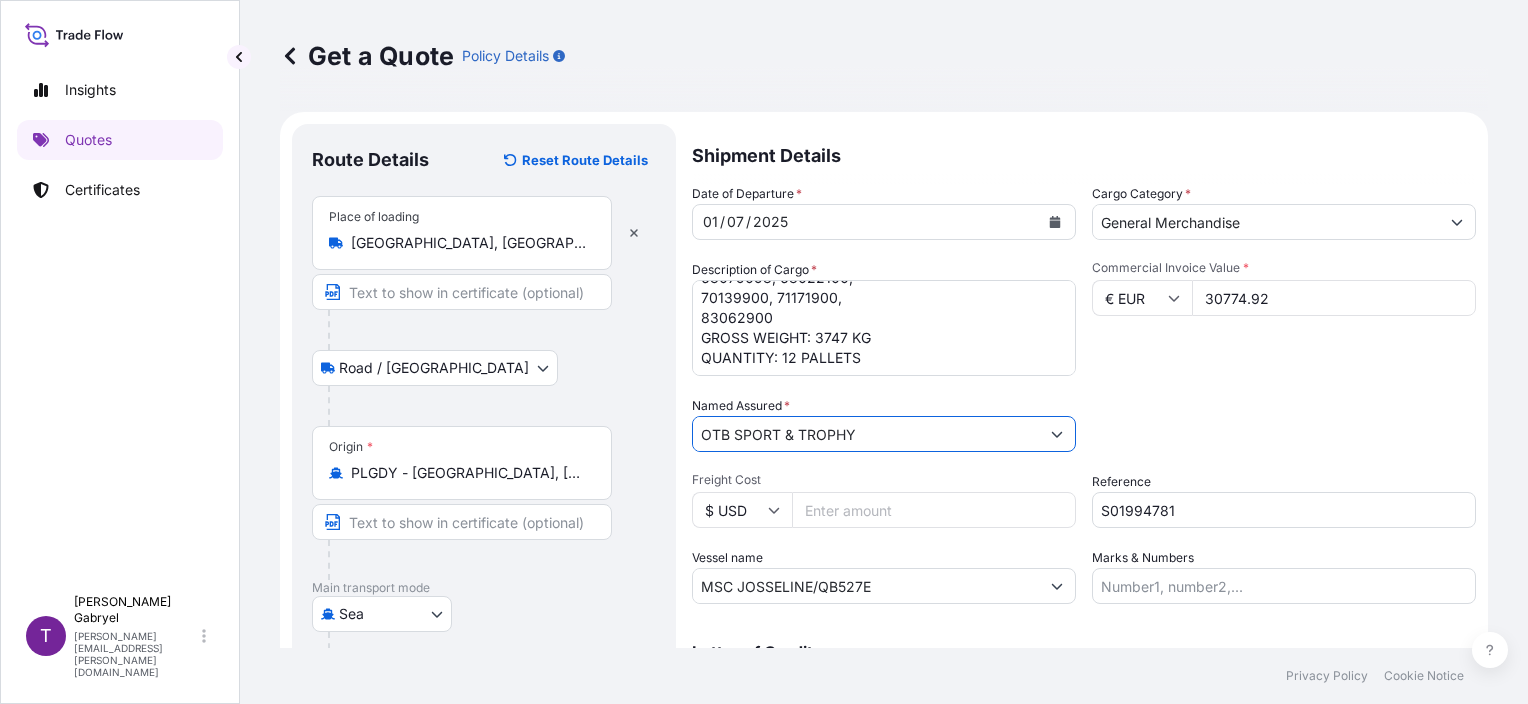 type on "OTB SPORT & TROPHY" 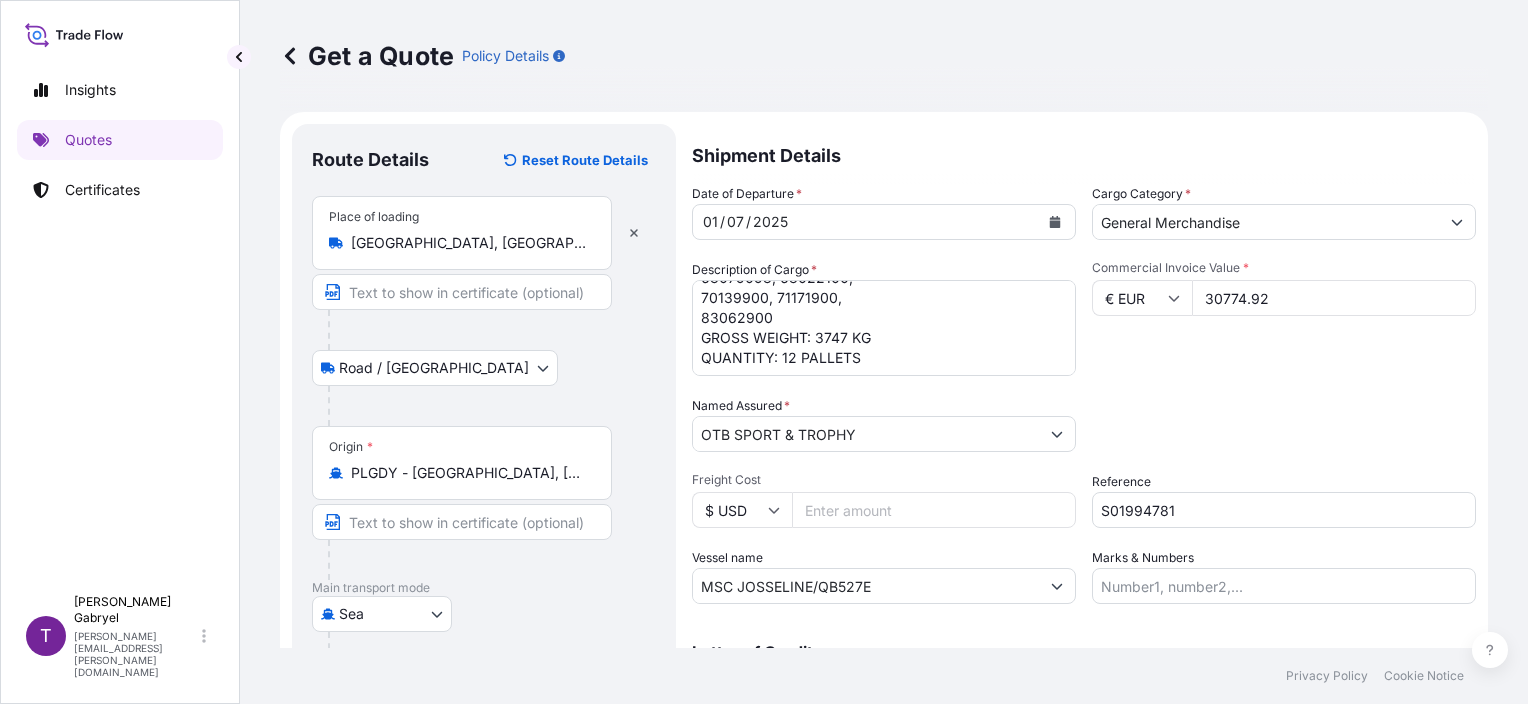 click on "MEDALS, TROPHY, CUP, CAST
FIGURINE, METAL LID, RIBBONS
HS CODE: 39264000, 39269097,
63079098, 68022100,
70139900, 71171900,
83062900
GROSS WEIGHT: 3747 KG
QUANTITY: 12 PALLETS" at bounding box center (884, 328) 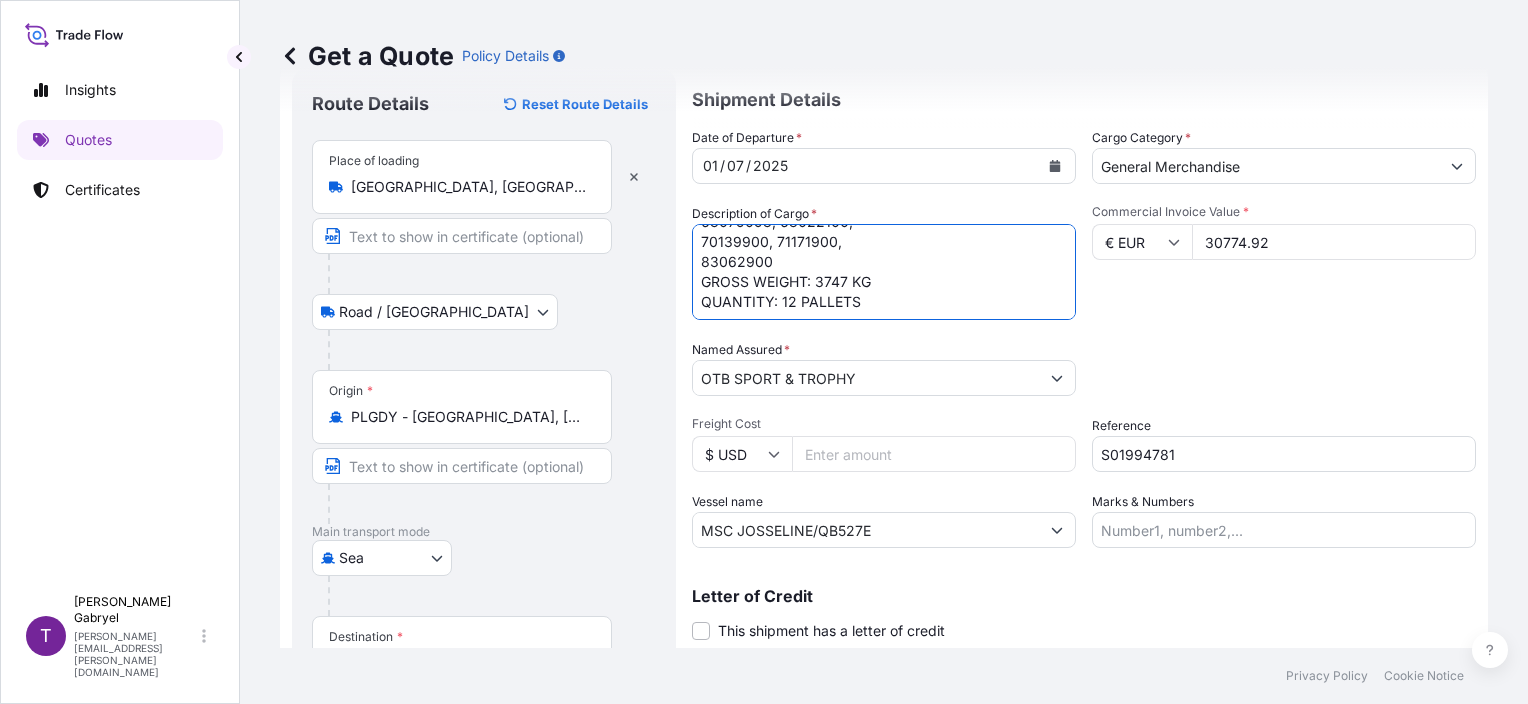 scroll, scrollTop: 200, scrollLeft: 0, axis: vertical 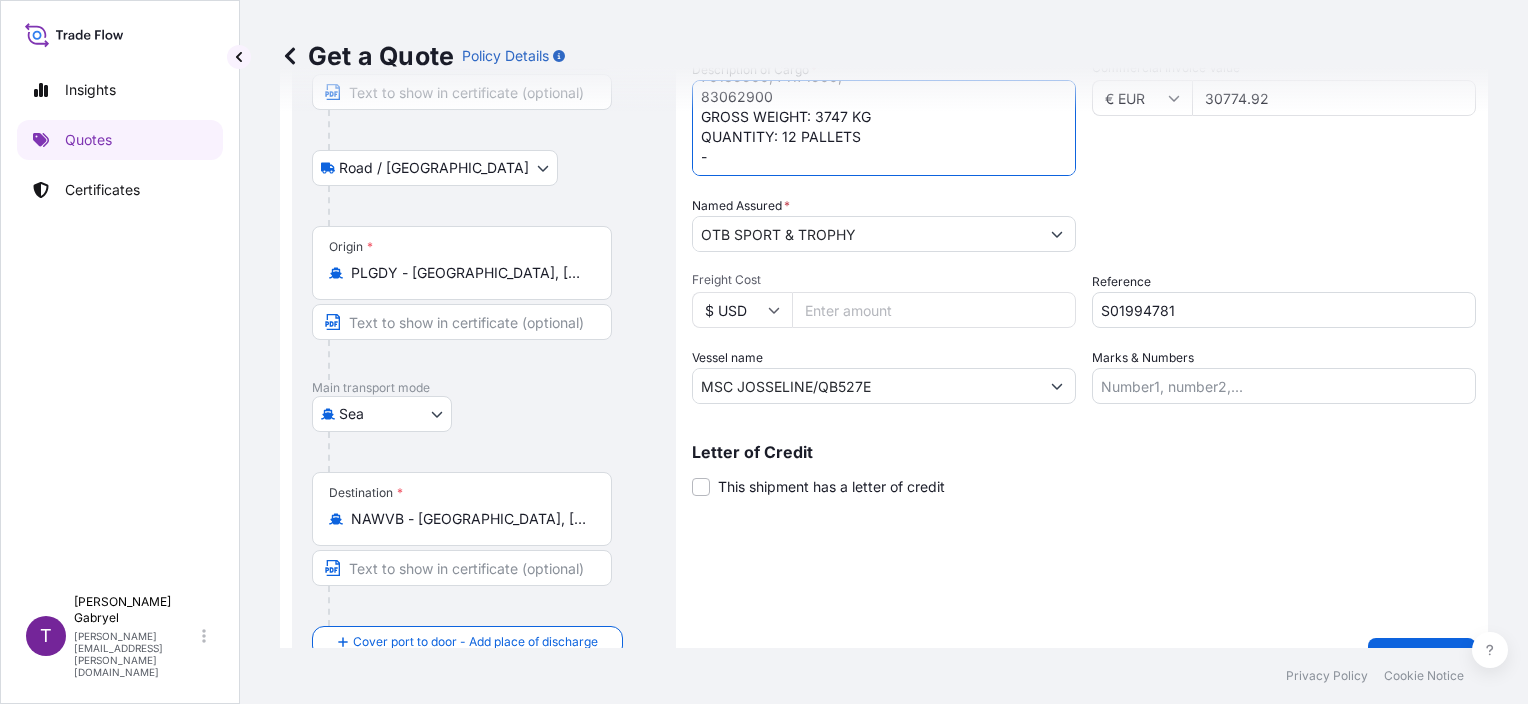 paste on "MSMU2071247" 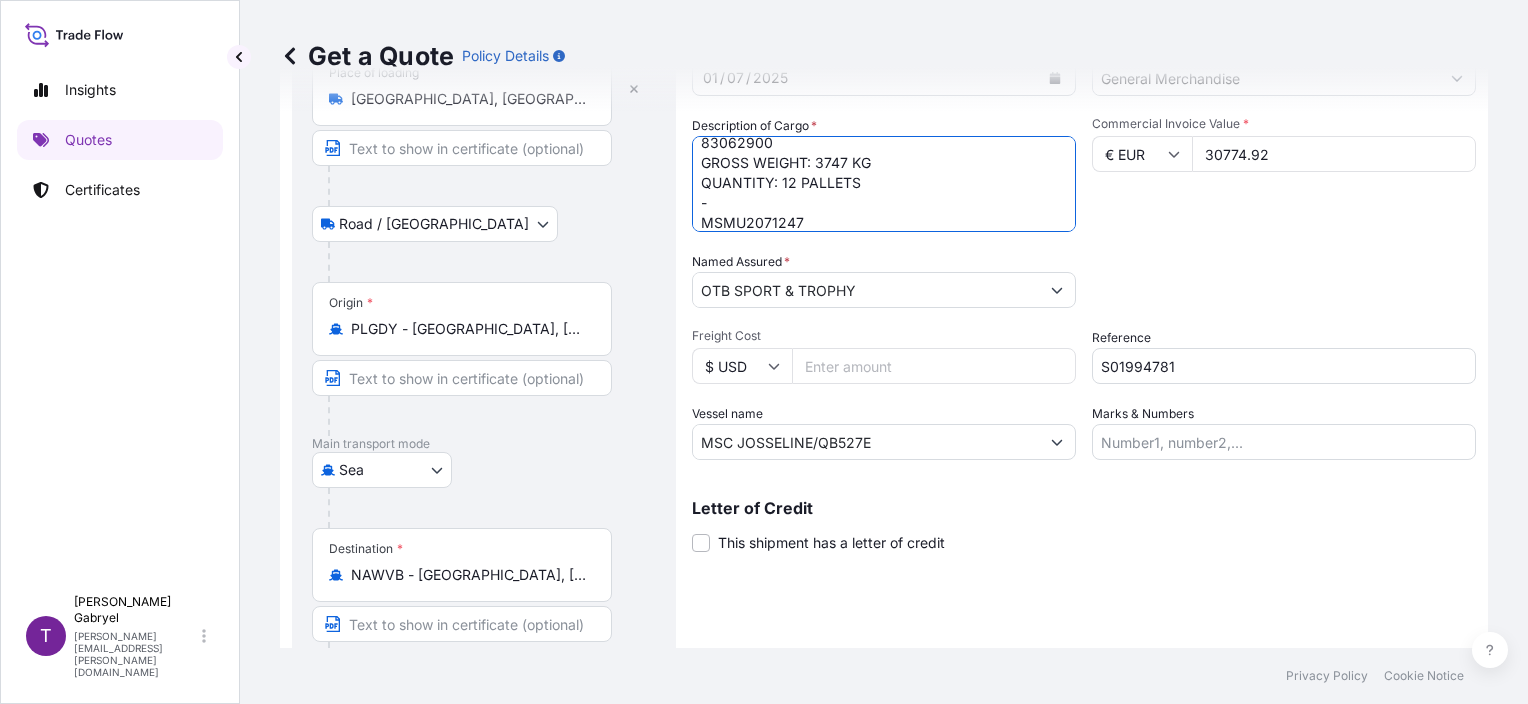 scroll, scrollTop: 240, scrollLeft: 0, axis: vertical 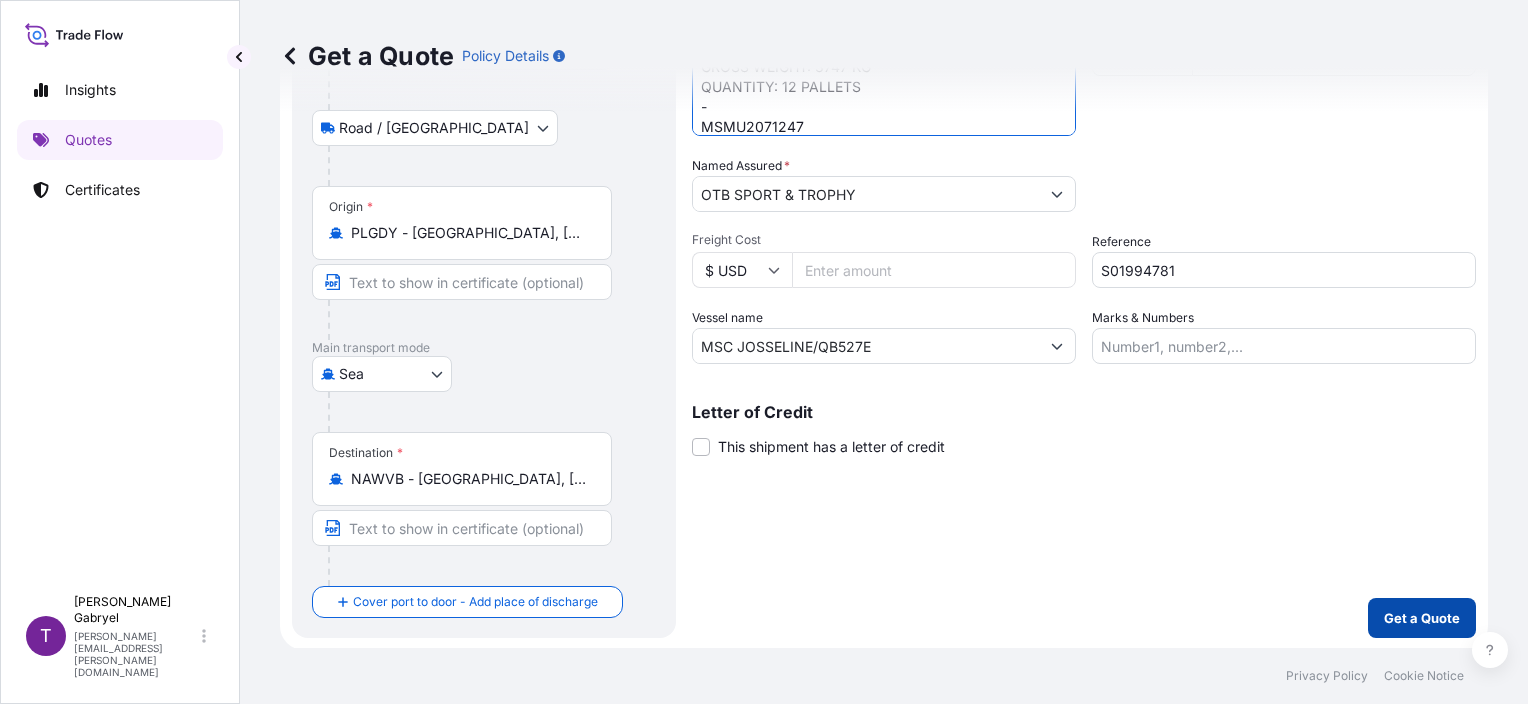 type on "MEDALS, TROPHY, CUP, CAST
FIGURINE, METAL LID, RIBBONS
HS CODE: 39264000, 39269097,
63079098, 68022100,
70139900, 71171900,
83062900
GROSS WEIGHT: 3747 KG
QUANTITY: 12 PALLETS
-
MSMU2071247" 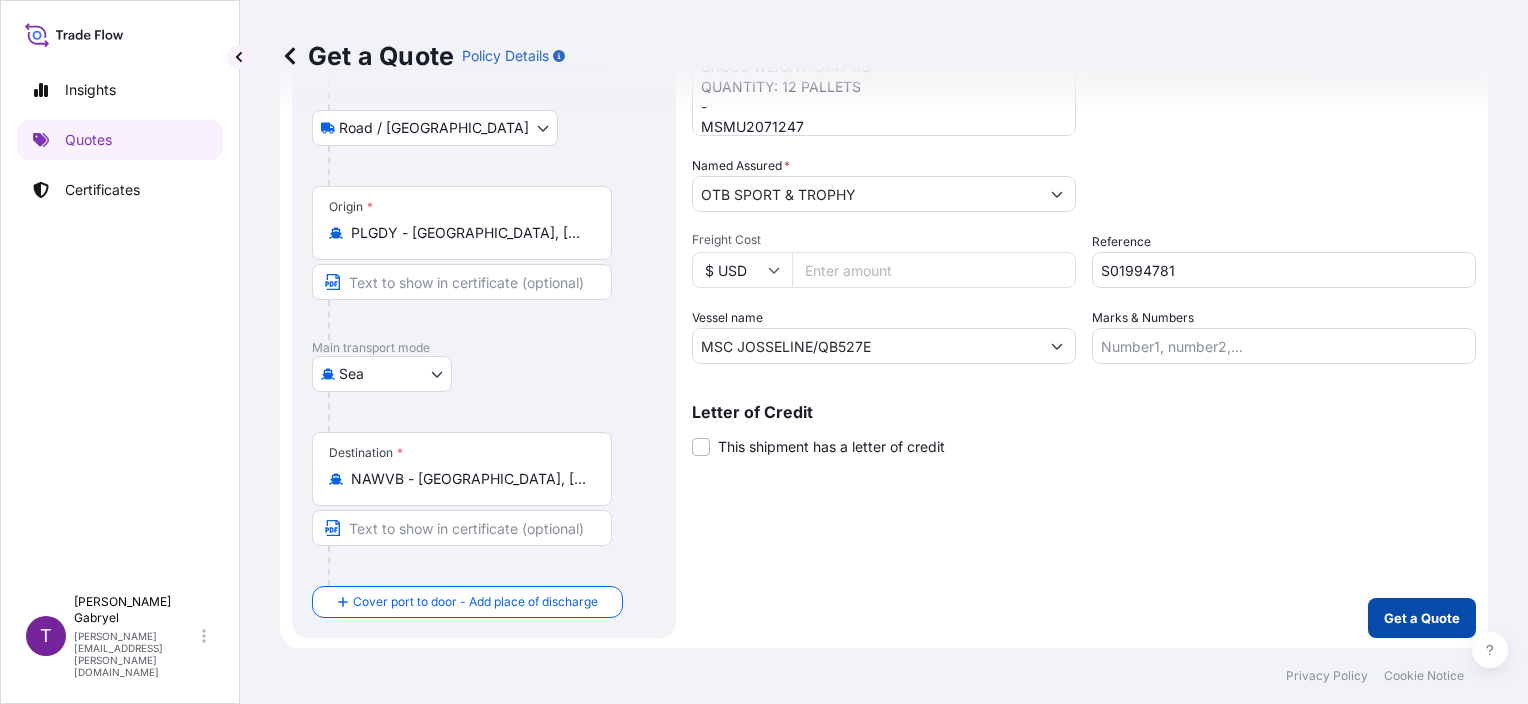 click on "Get a Quote" at bounding box center (1422, 618) 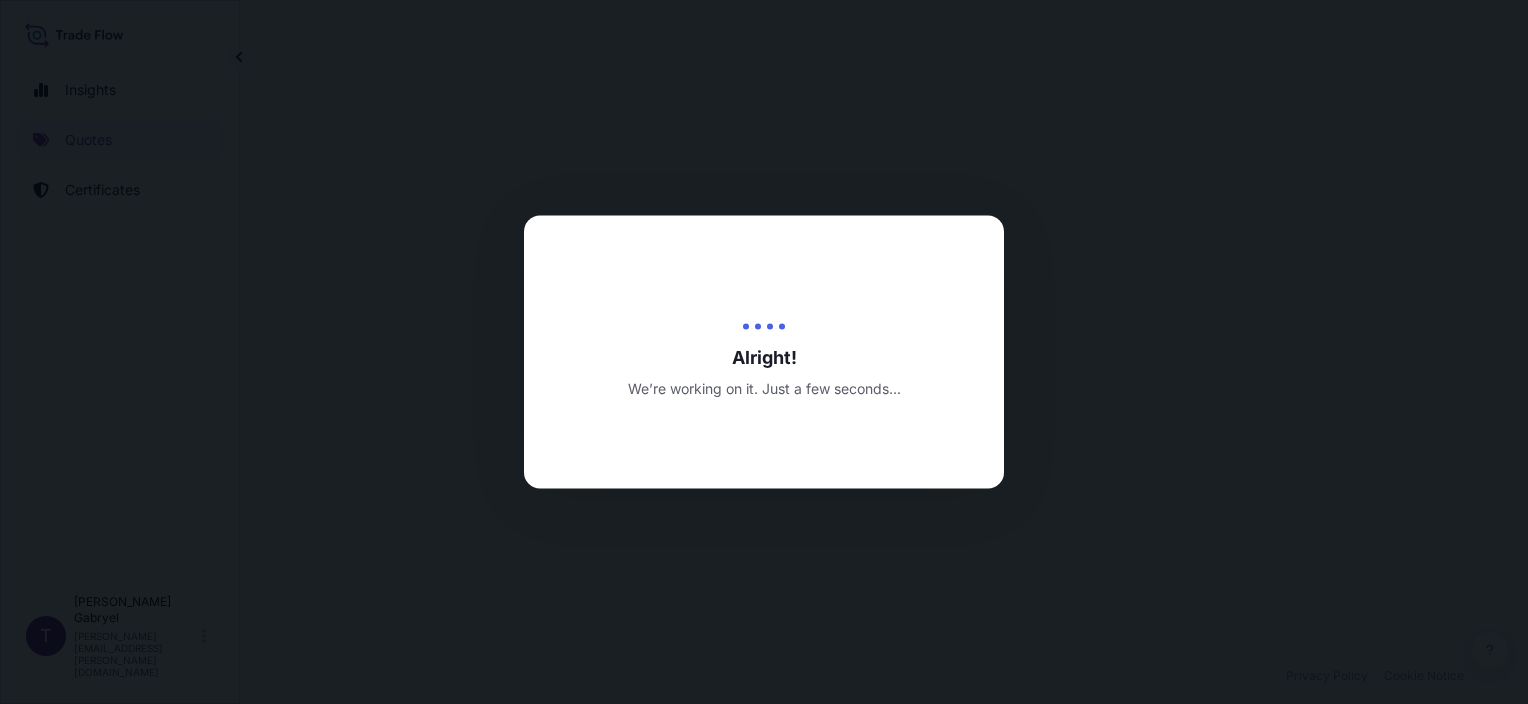 scroll, scrollTop: 0, scrollLeft: 0, axis: both 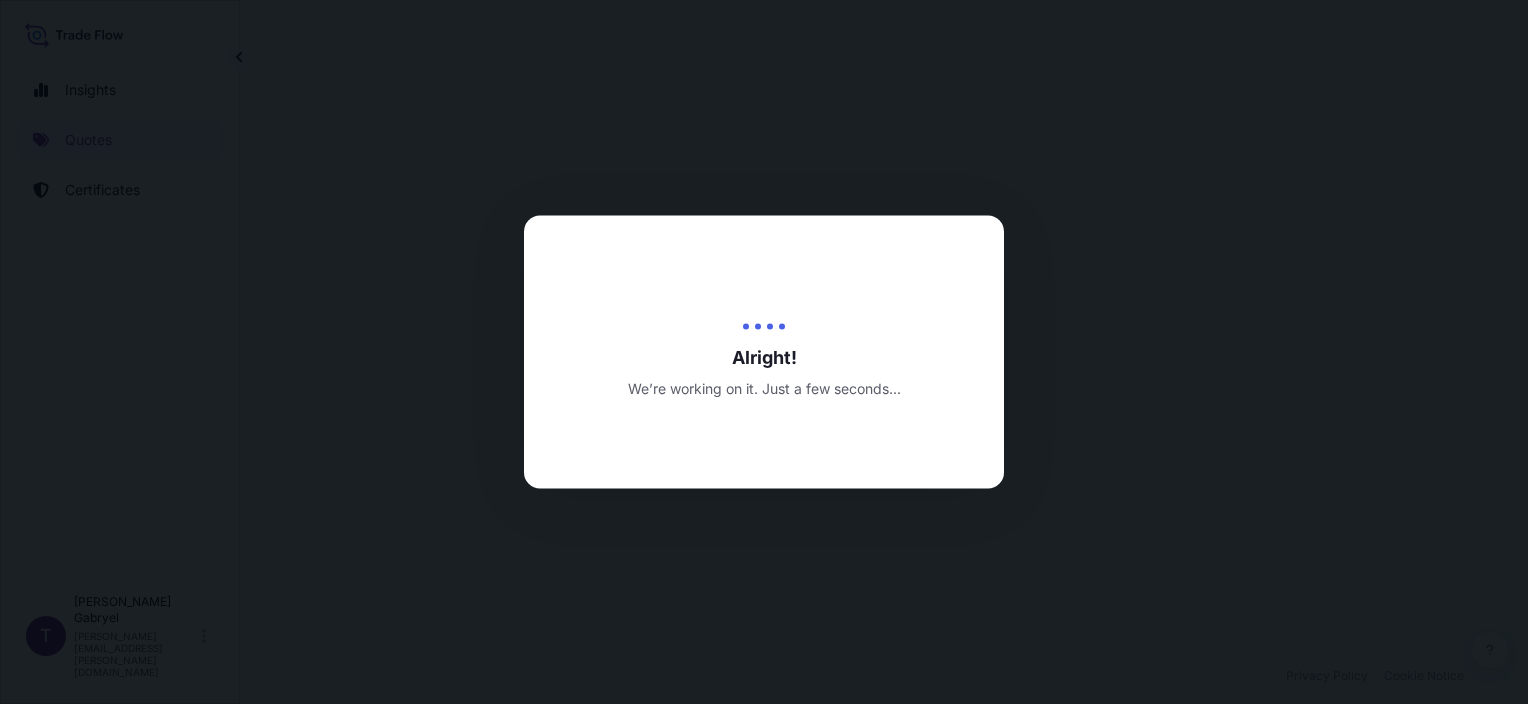 select on "Sea" 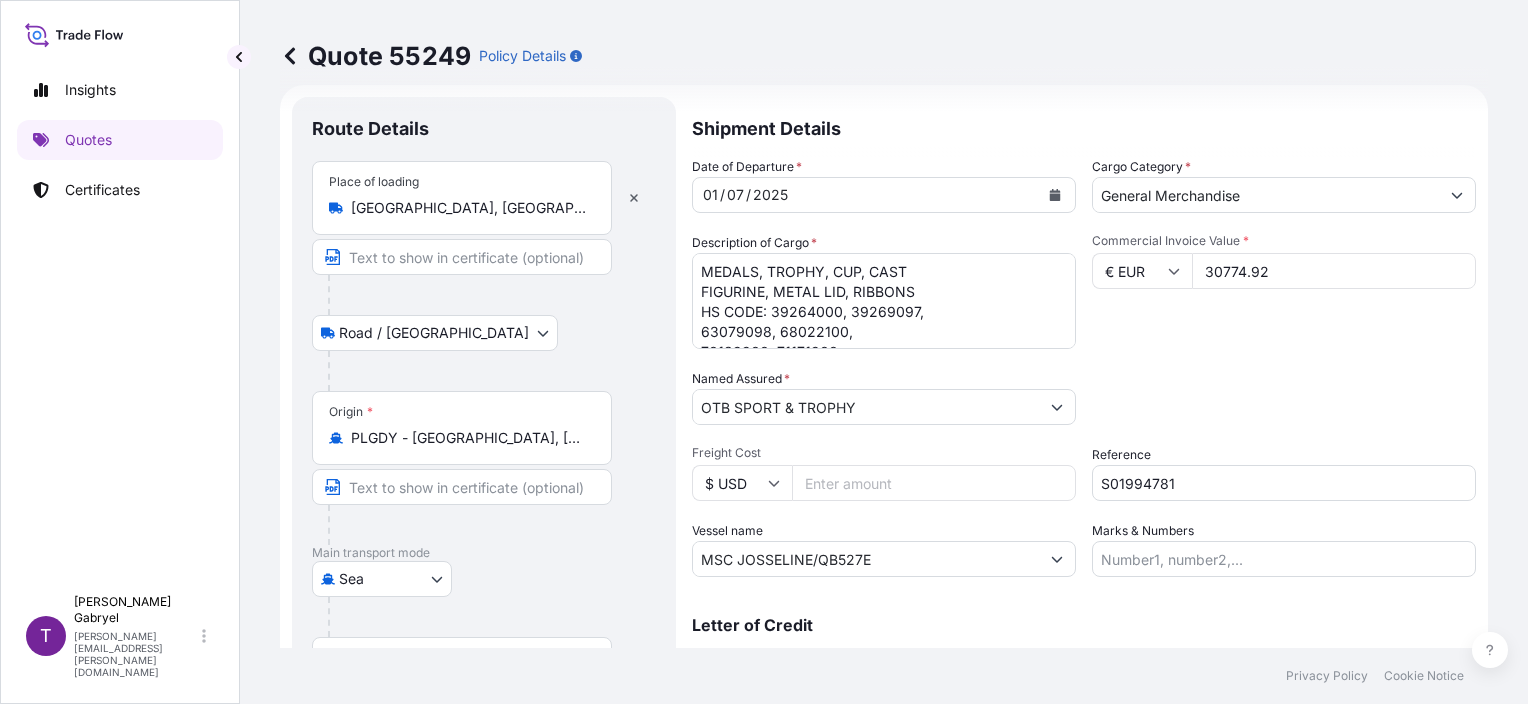 scroll, scrollTop: 0, scrollLeft: 0, axis: both 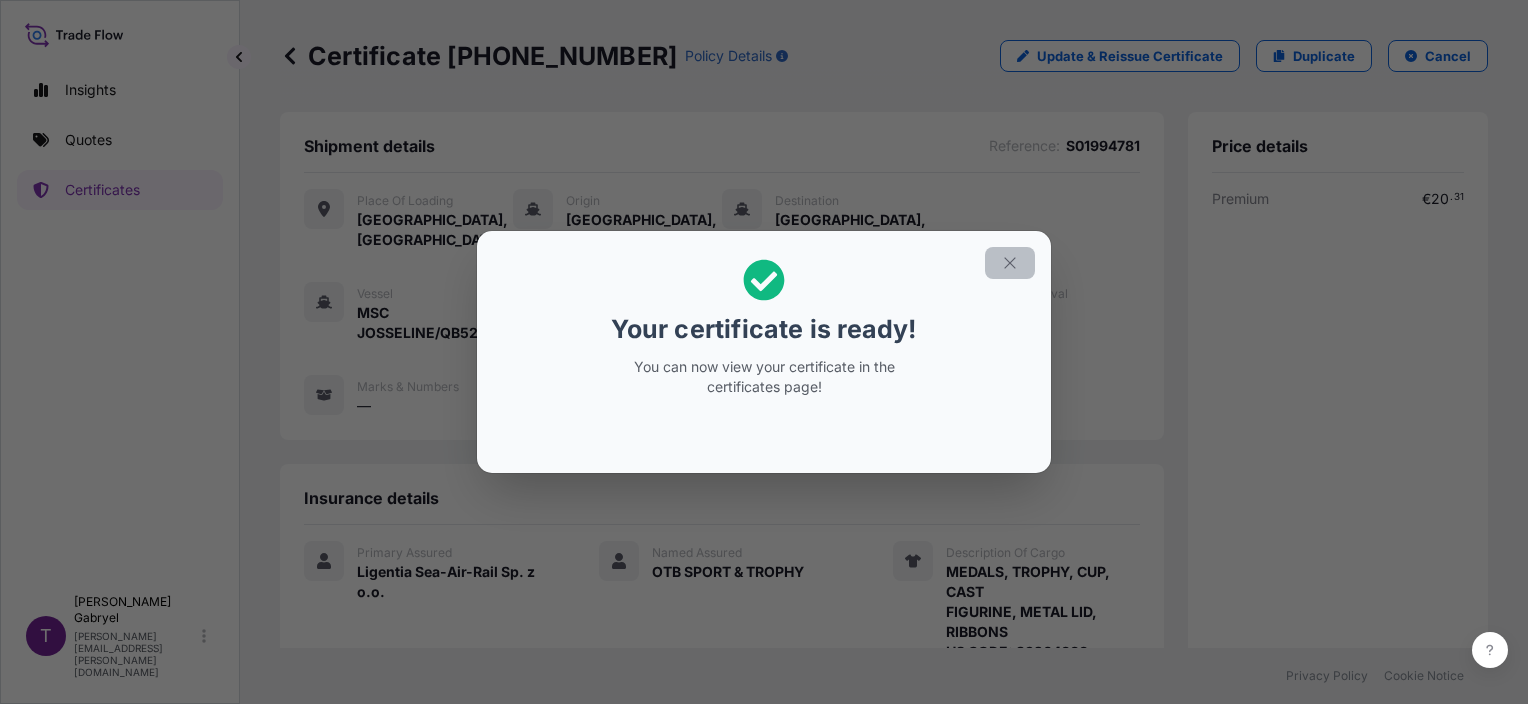 click 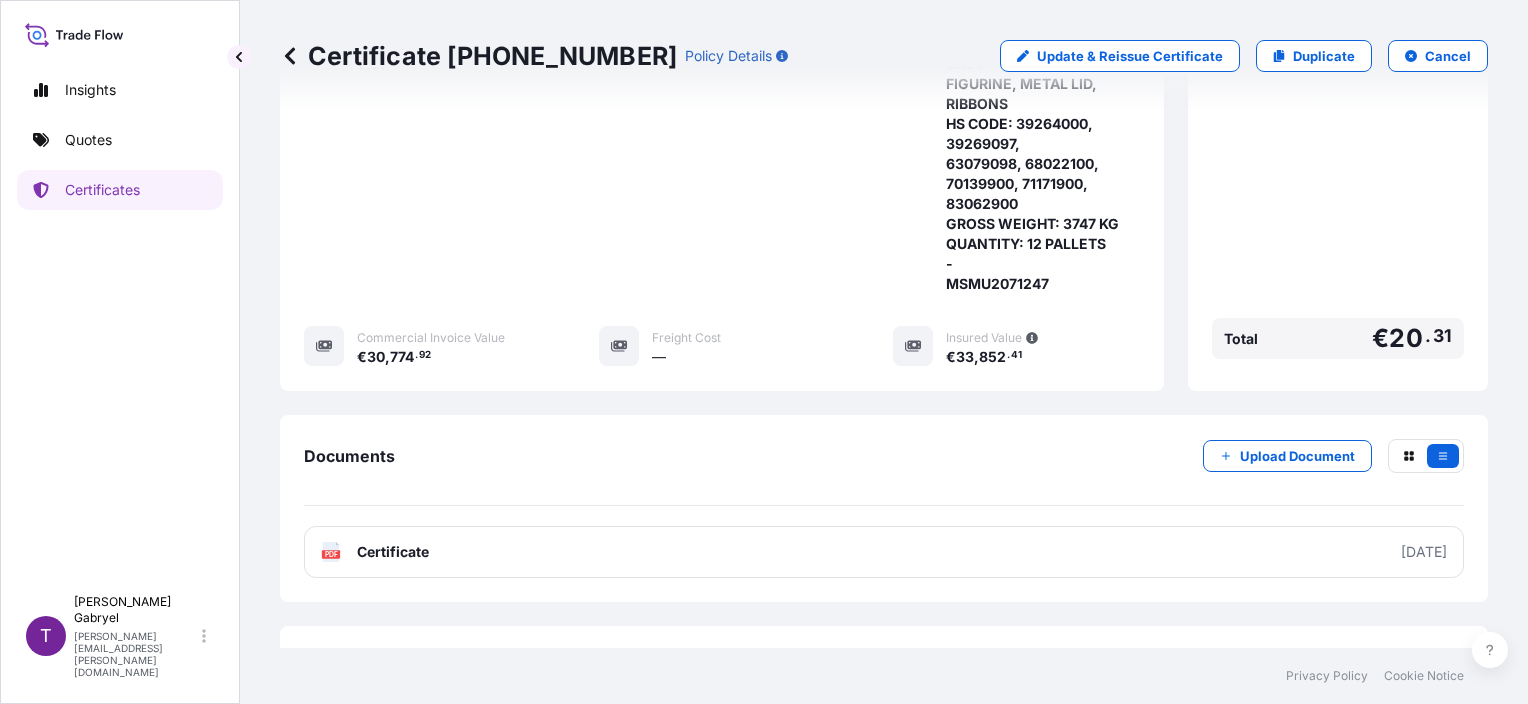 scroll, scrollTop: 544, scrollLeft: 0, axis: vertical 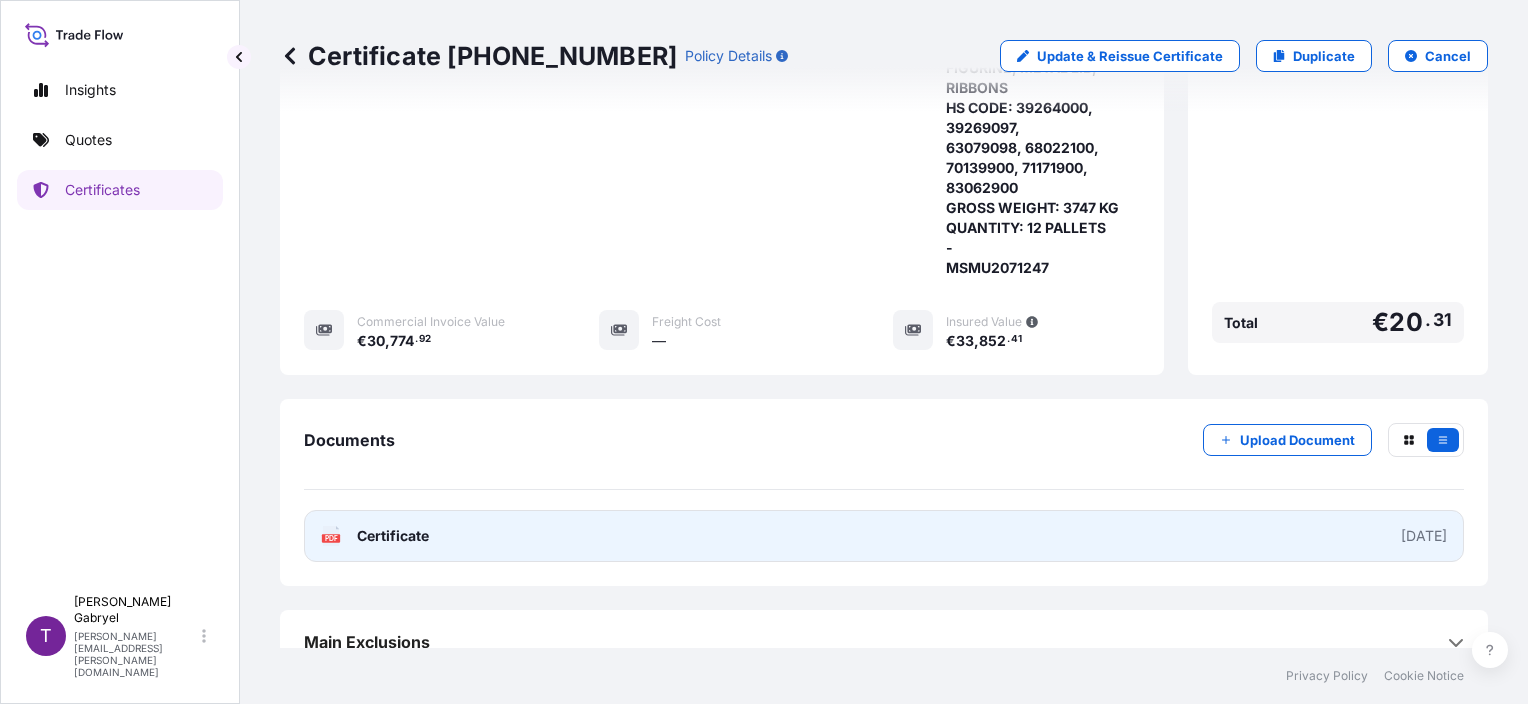 click on "PDF Certificate 2025-07-01" at bounding box center [884, 536] 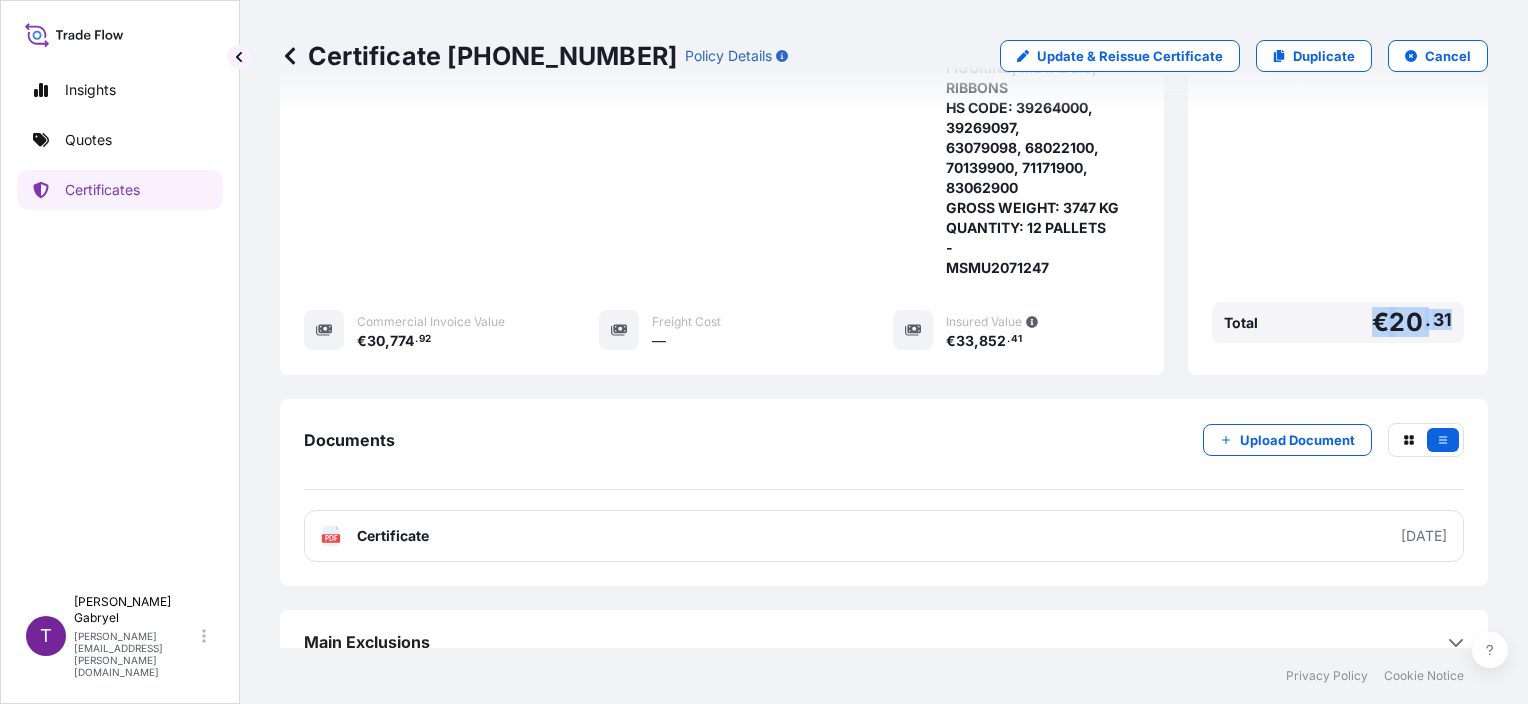 drag, startPoint x: 1354, startPoint y: 297, endPoint x: 1488, endPoint y: 294, distance: 134.03358 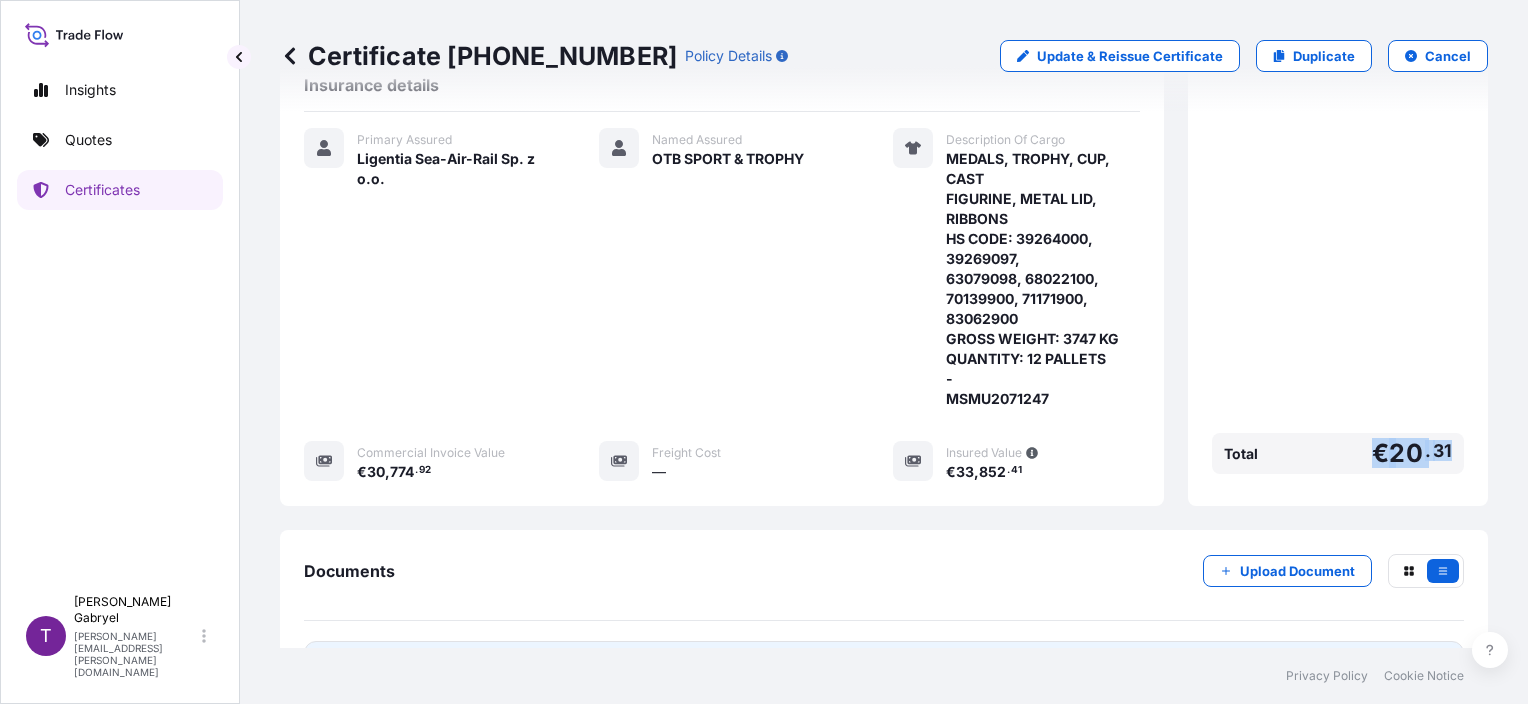 scroll, scrollTop: 544, scrollLeft: 0, axis: vertical 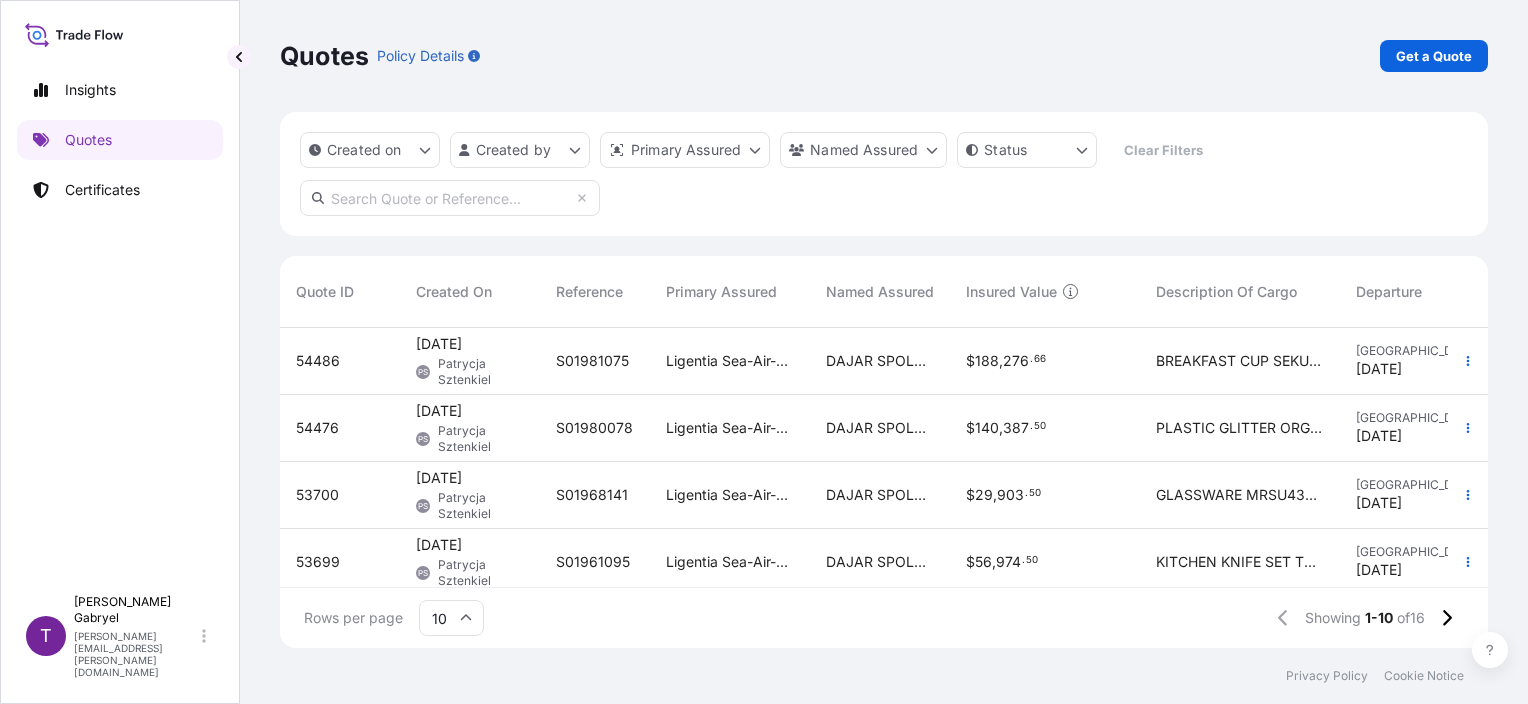 click at bounding box center (450, 198) 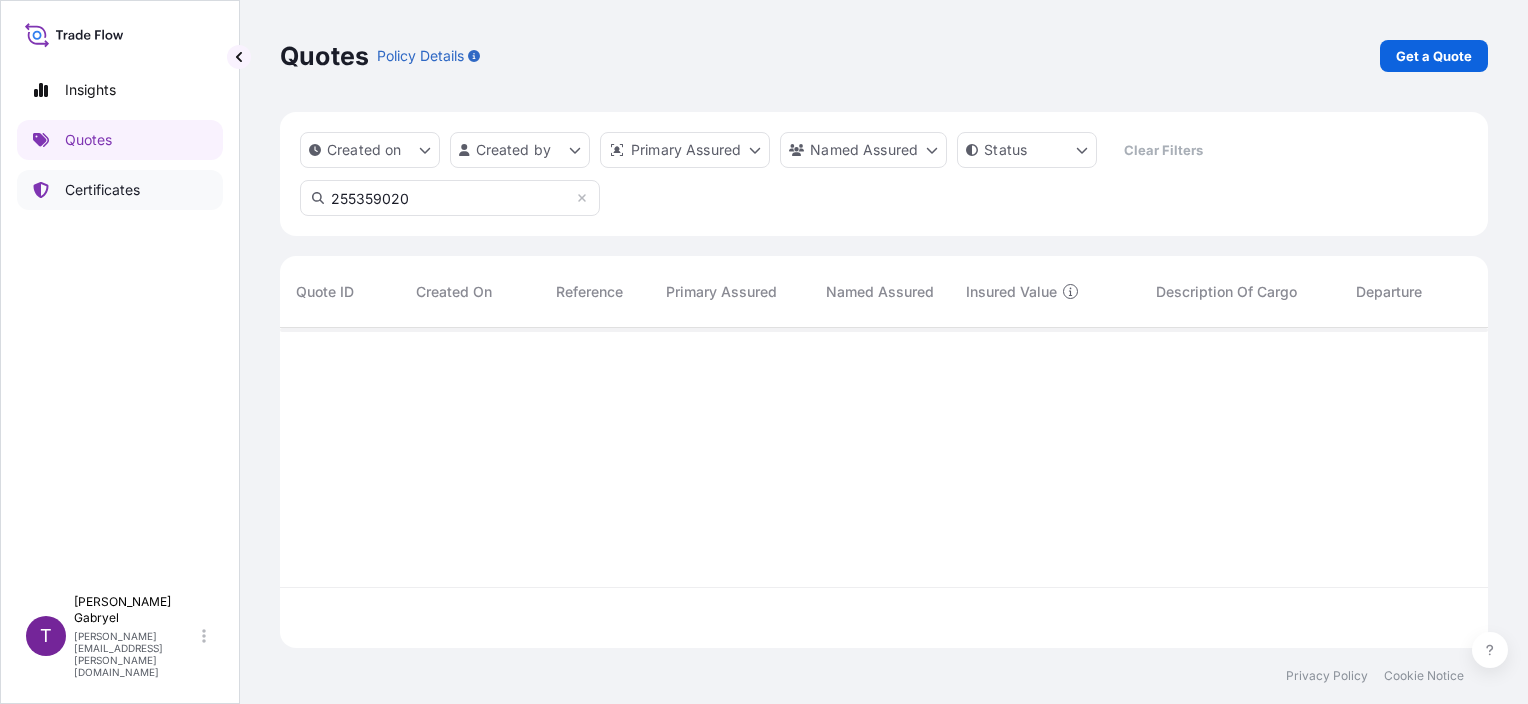 click on "Certificates" at bounding box center (120, 190) 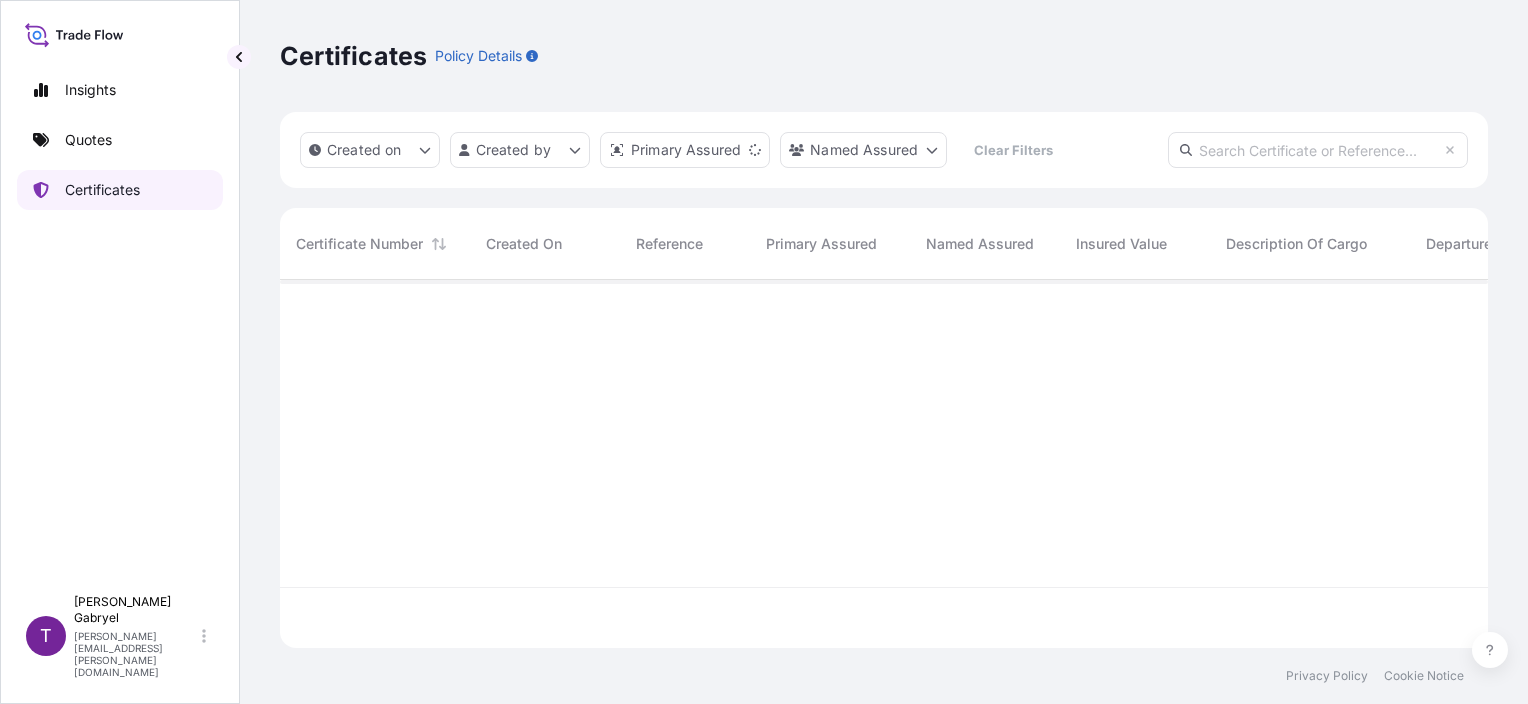 scroll, scrollTop: 16, scrollLeft: 16, axis: both 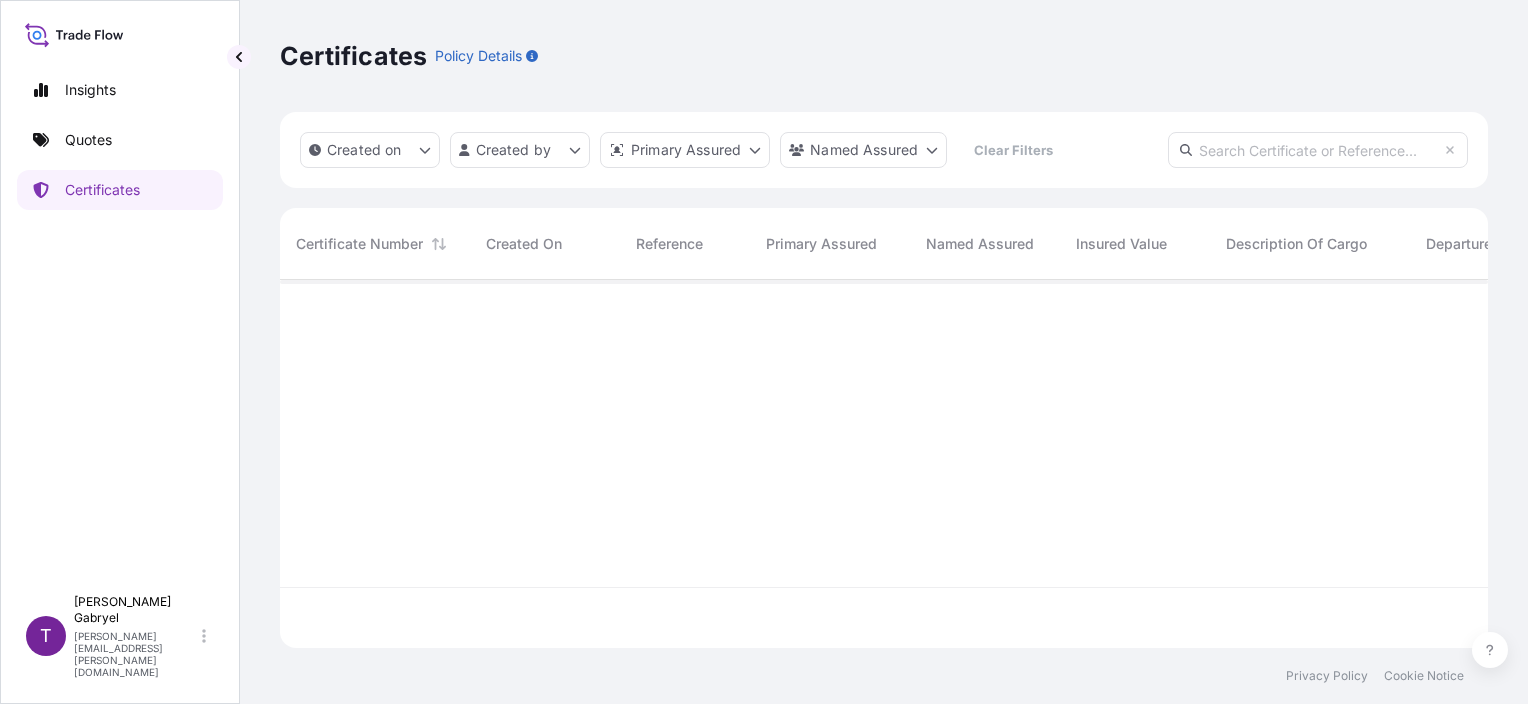 click at bounding box center [1318, 150] 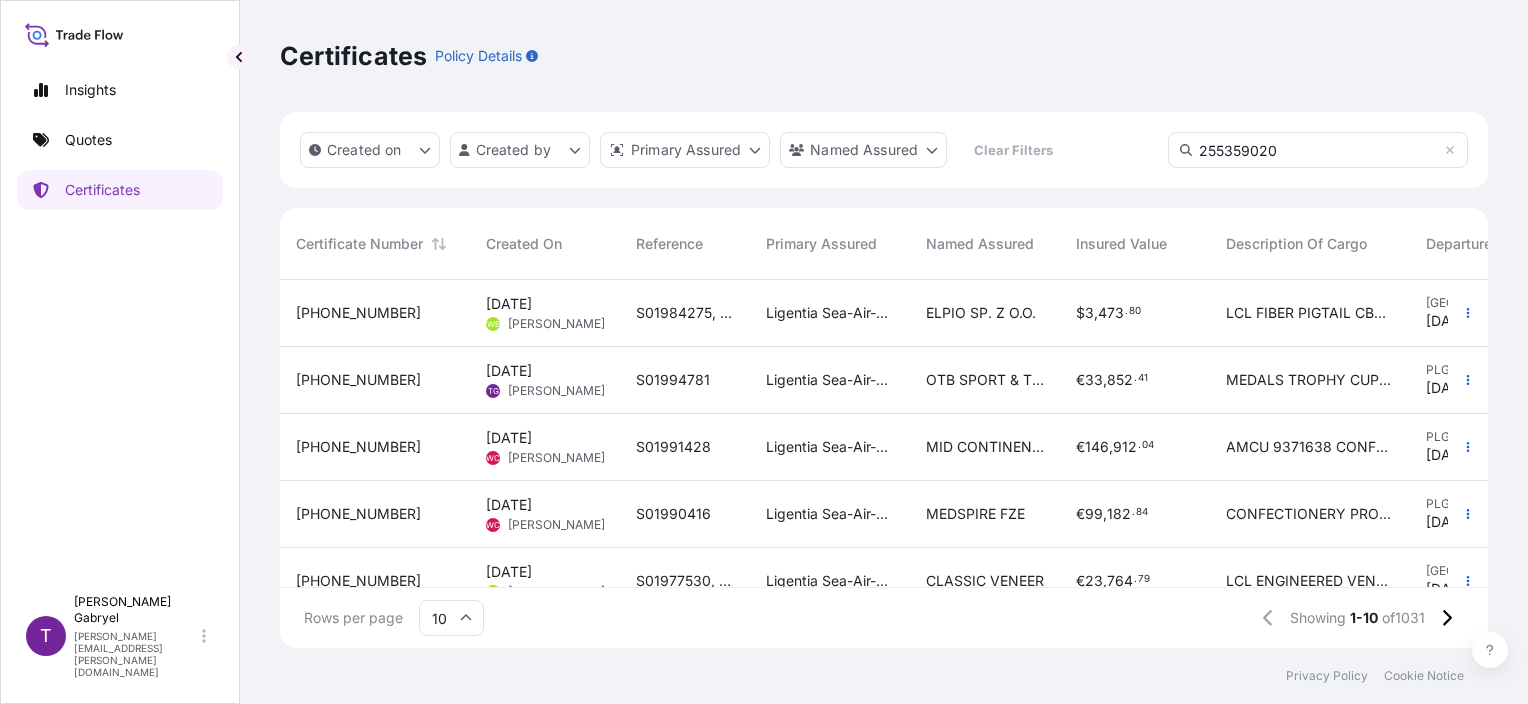 click on "Created on Created by Primary Assured Named Assured Clear Filters 255359020" at bounding box center (884, 150) 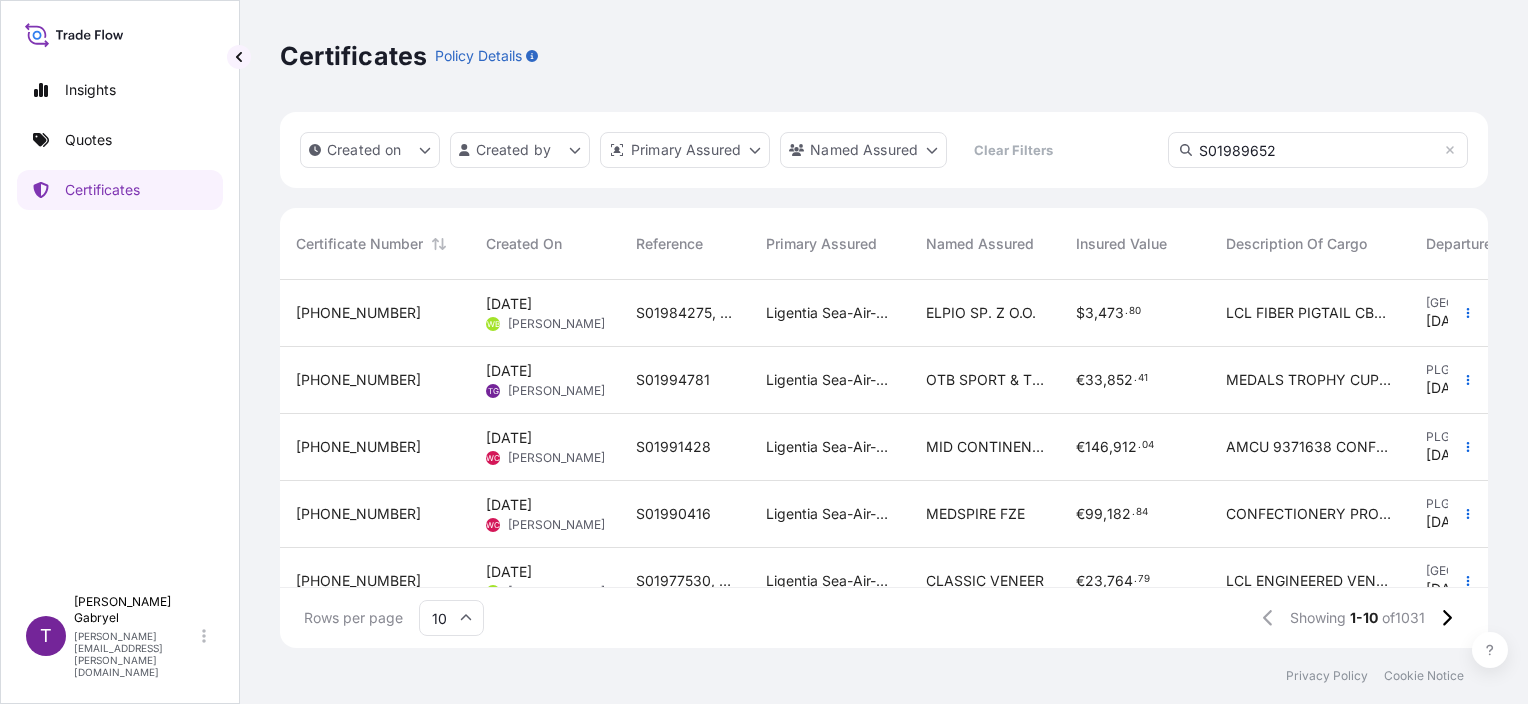 type on "S01989652" 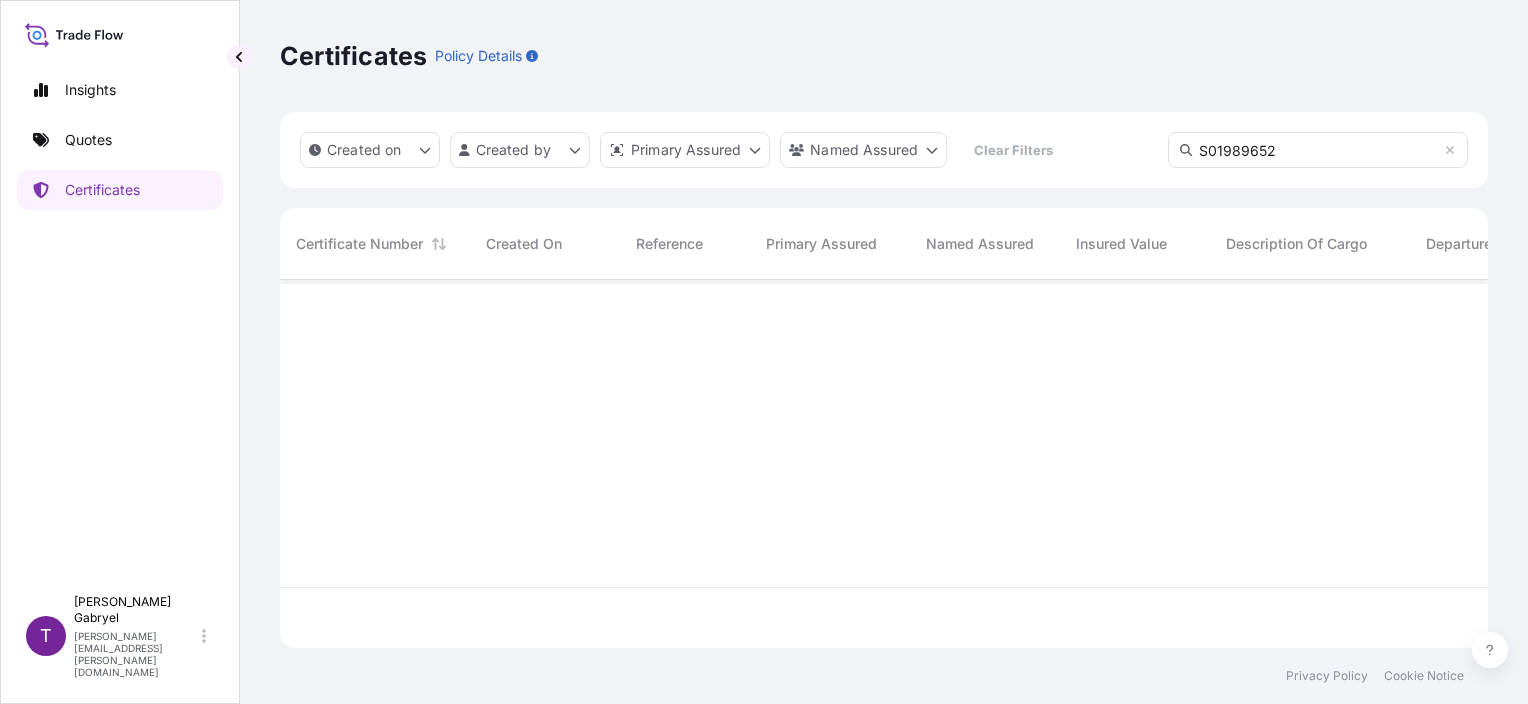 scroll, scrollTop: 16, scrollLeft: 16, axis: both 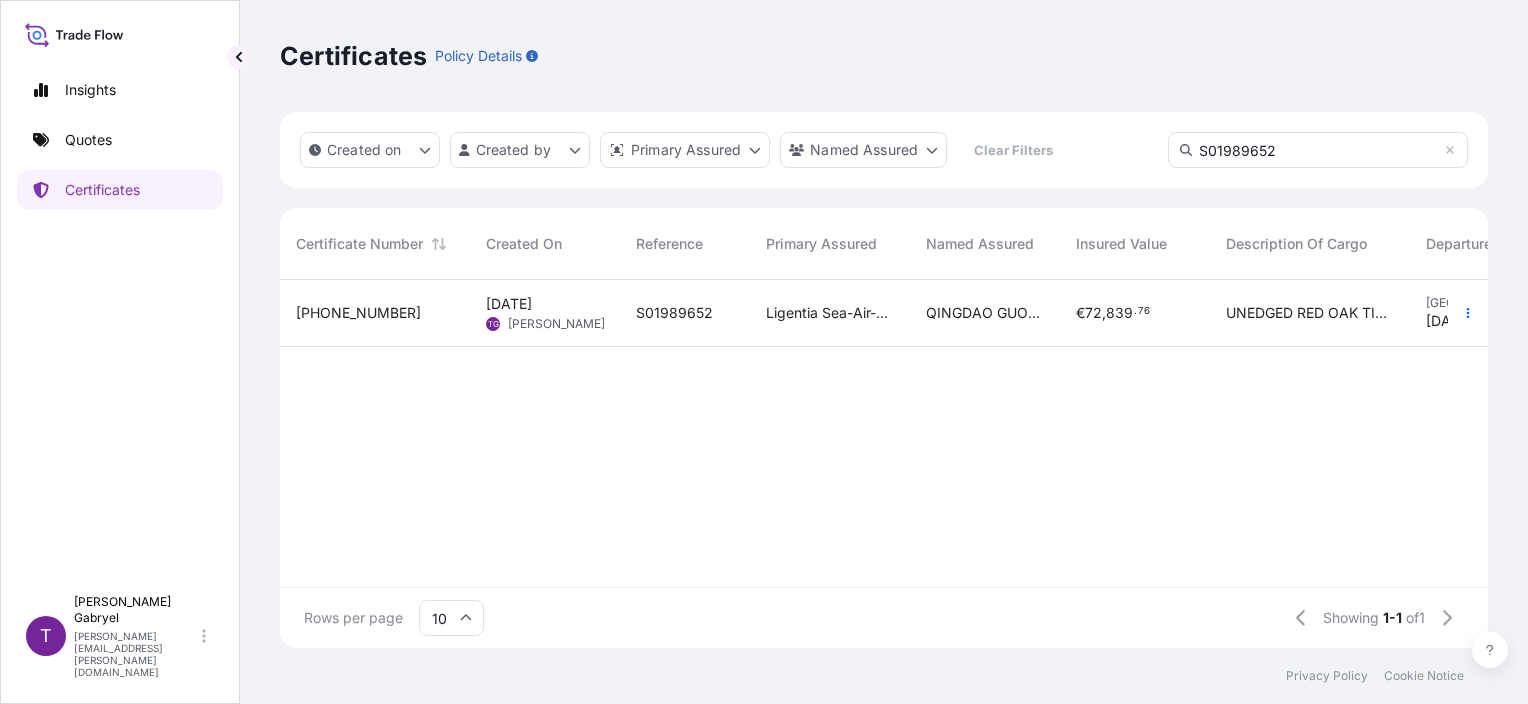 click on "€ 72 , 839 . 76" at bounding box center [1135, 313] 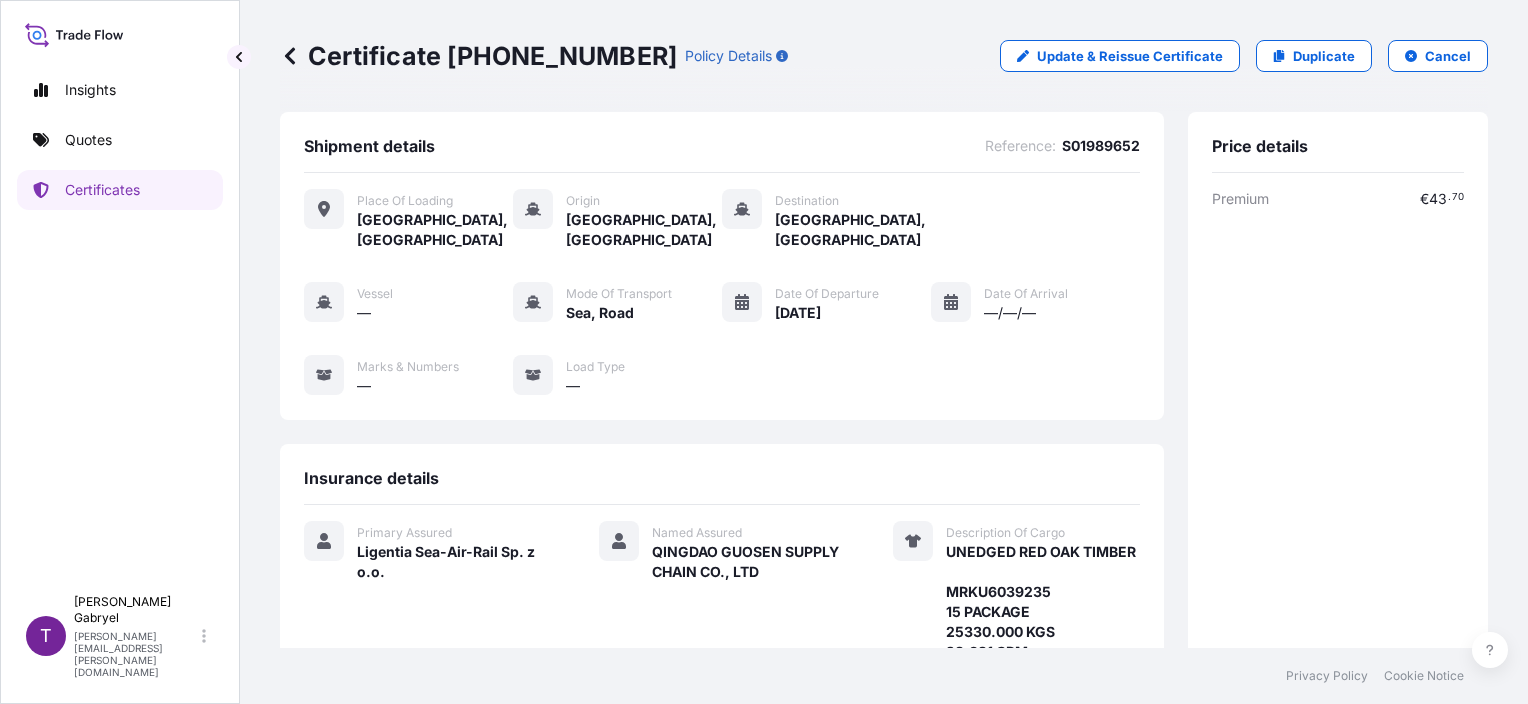 click on "Place of Loading [GEOGRAPHIC_DATA], [GEOGRAPHIC_DATA] Origin [GEOGRAPHIC_DATA], [GEOGRAPHIC_DATA] Destination [GEOGRAPHIC_DATA], [GEOGRAPHIC_DATA] Vessel — Mode of Transport Sea, Road Date of Departure [DATE] Date of Arrival —/—/— Marks & Numbers — Load Type —" at bounding box center (722, 303) 